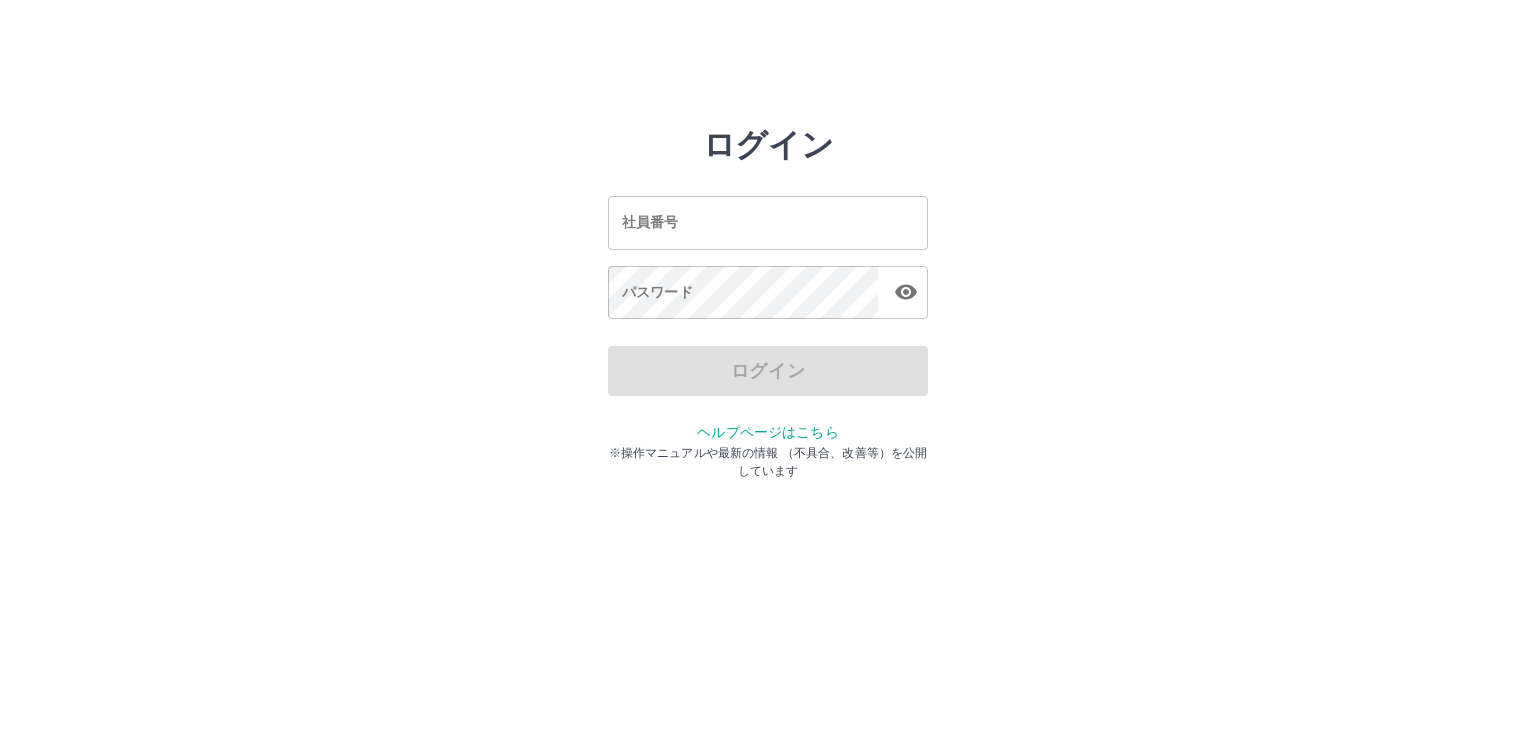 scroll, scrollTop: 0, scrollLeft: 0, axis: both 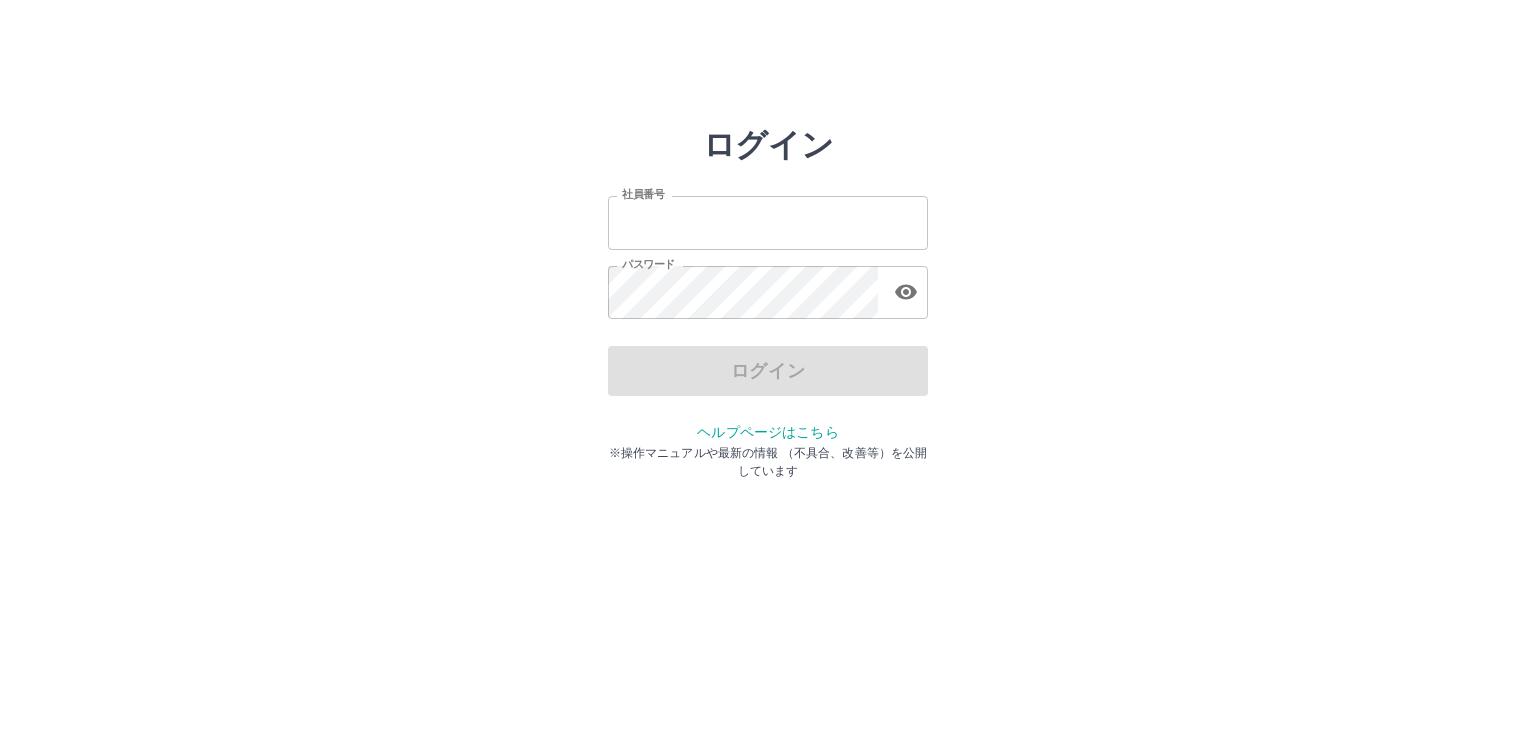 type on "*******" 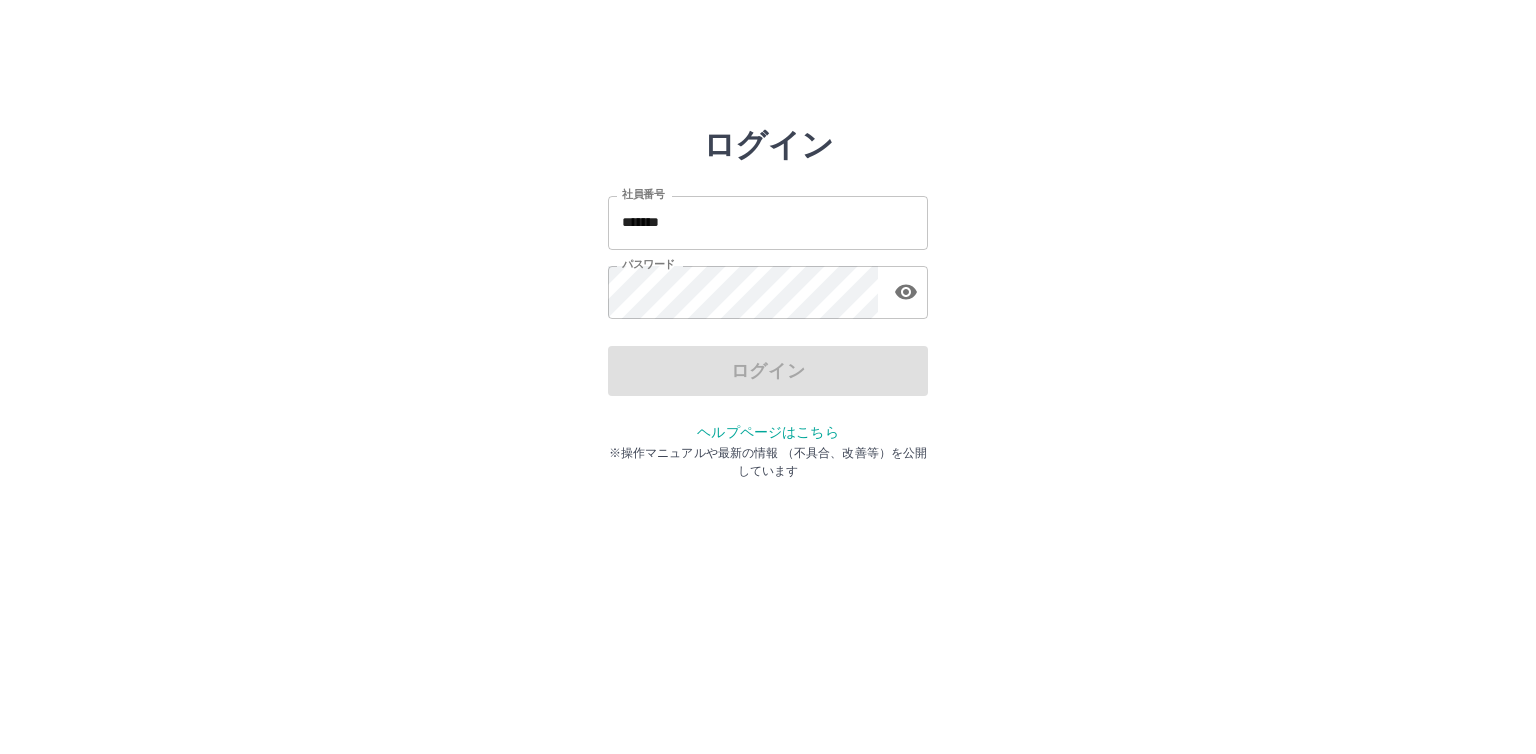 click on "ログイン" at bounding box center (768, 371) 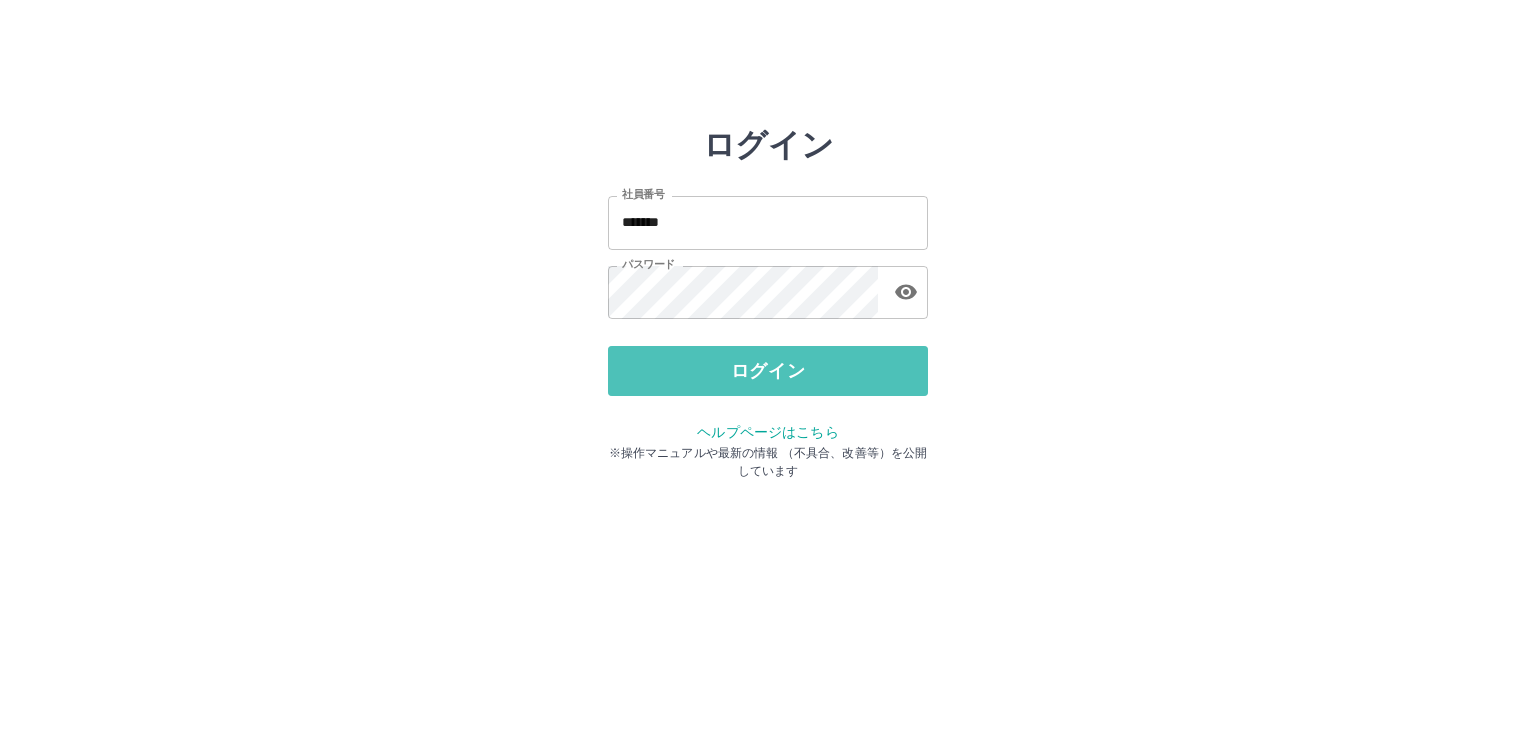 click on "ログイン" at bounding box center [768, 371] 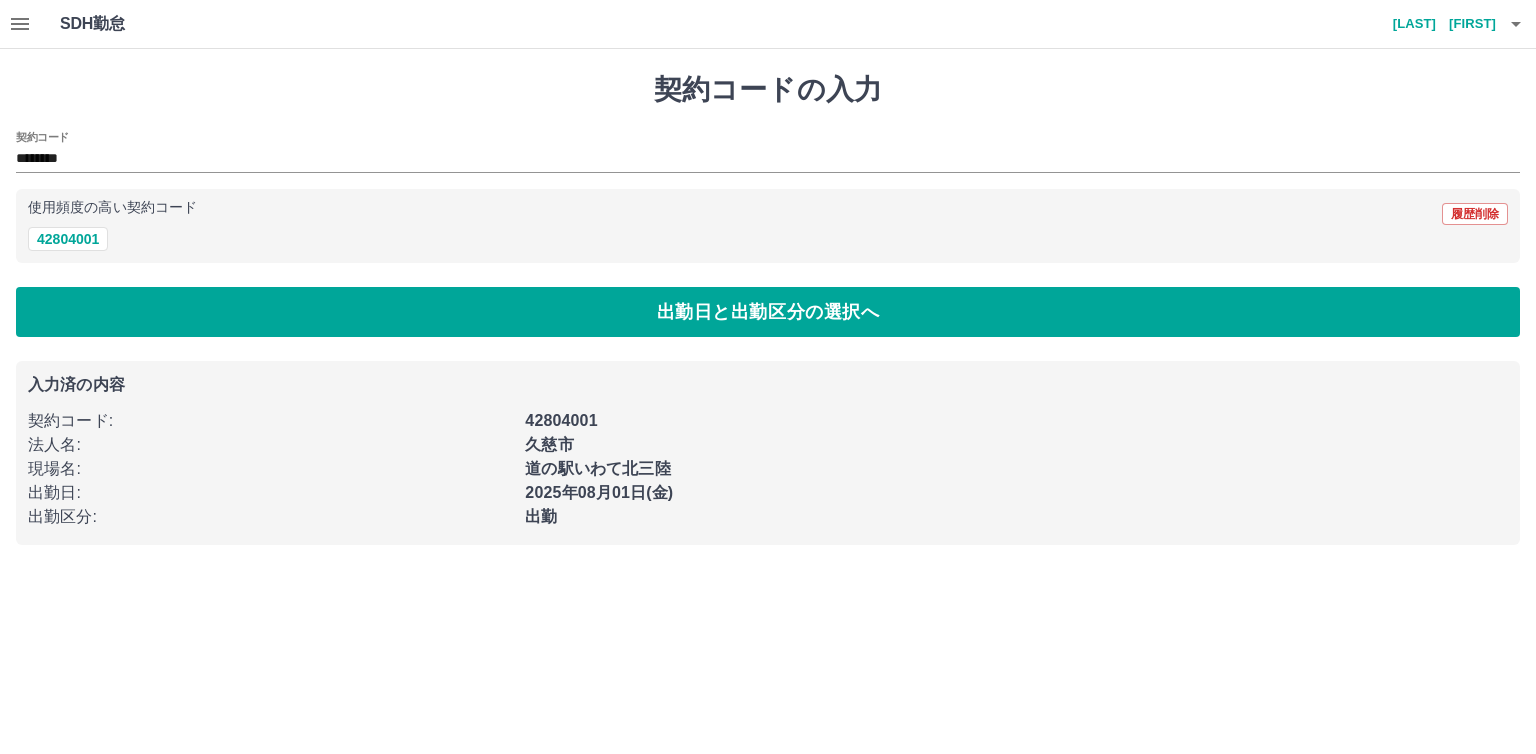 scroll, scrollTop: 0, scrollLeft: 0, axis: both 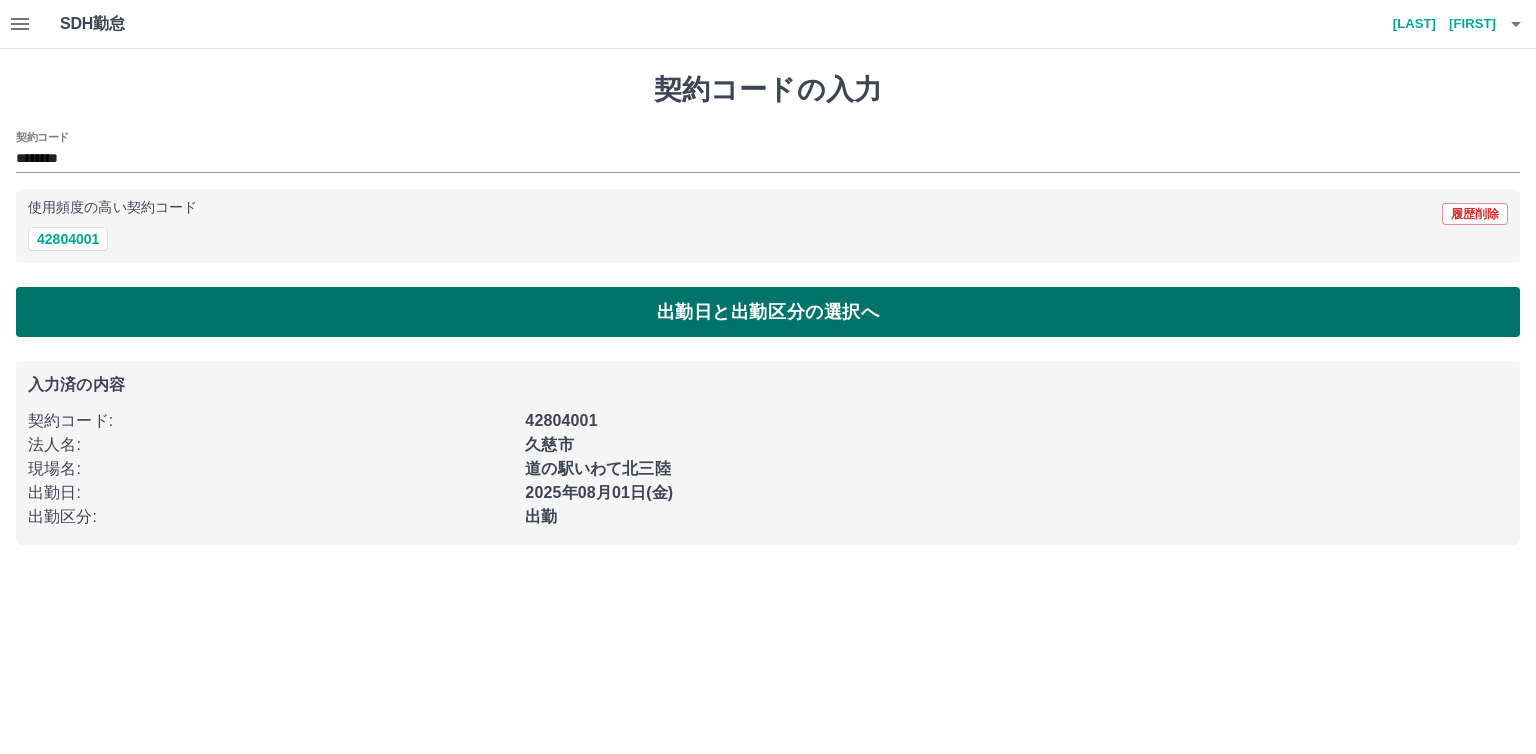 click on "出勤日と出勤区分の選択へ" at bounding box center [768, 312] 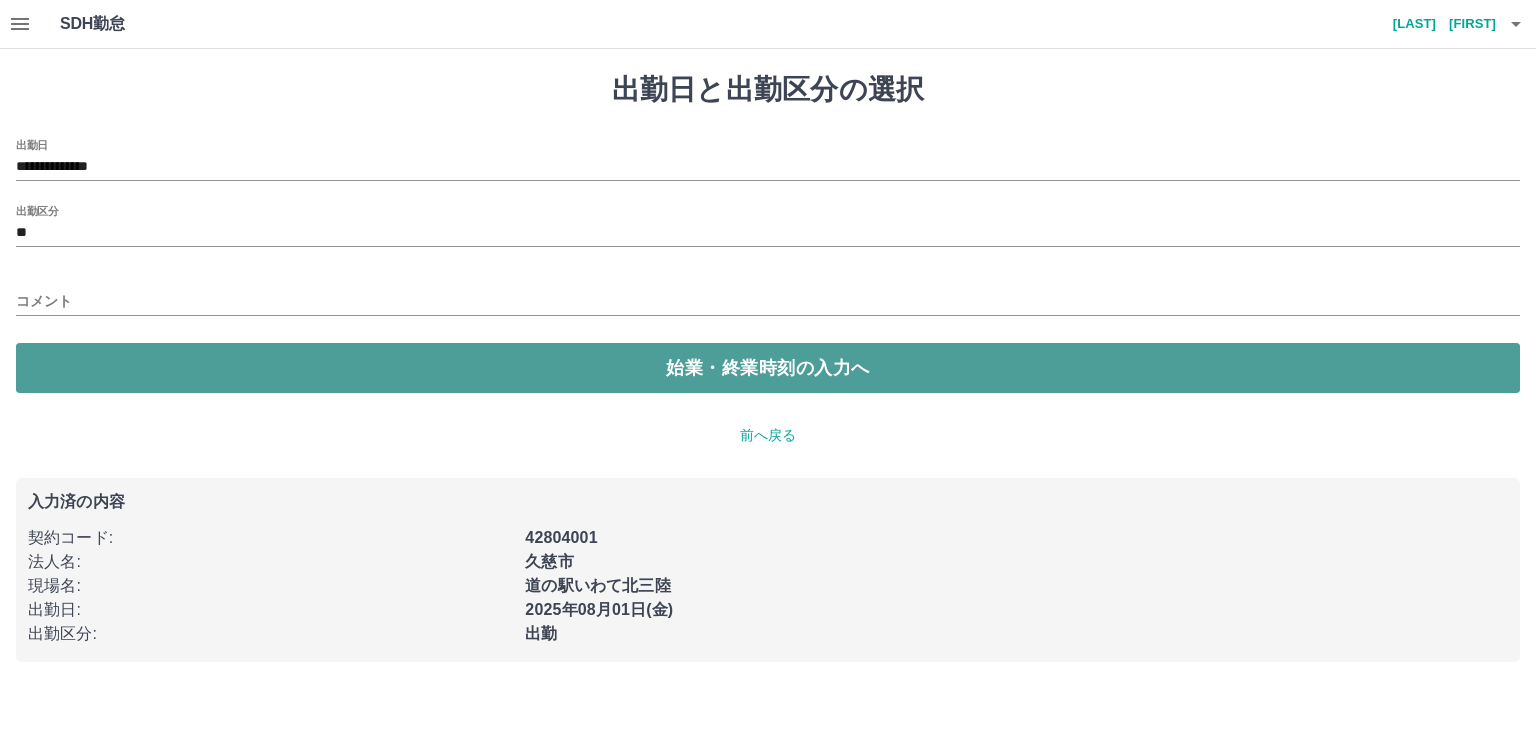 click on "始業・終業時刻の入力へ" at bounding box center (768, 368) 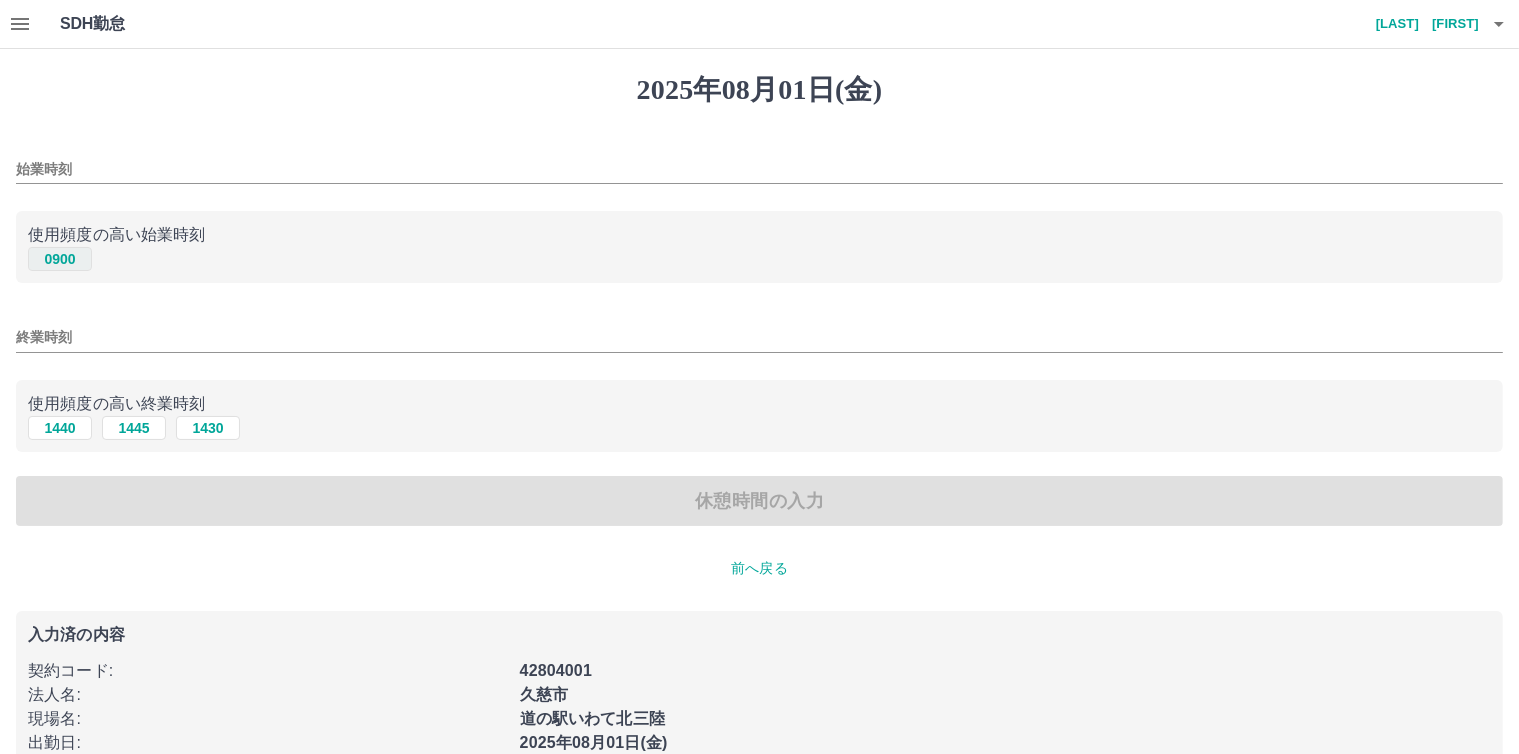 click on "0900" at bounding box center (60, 259) 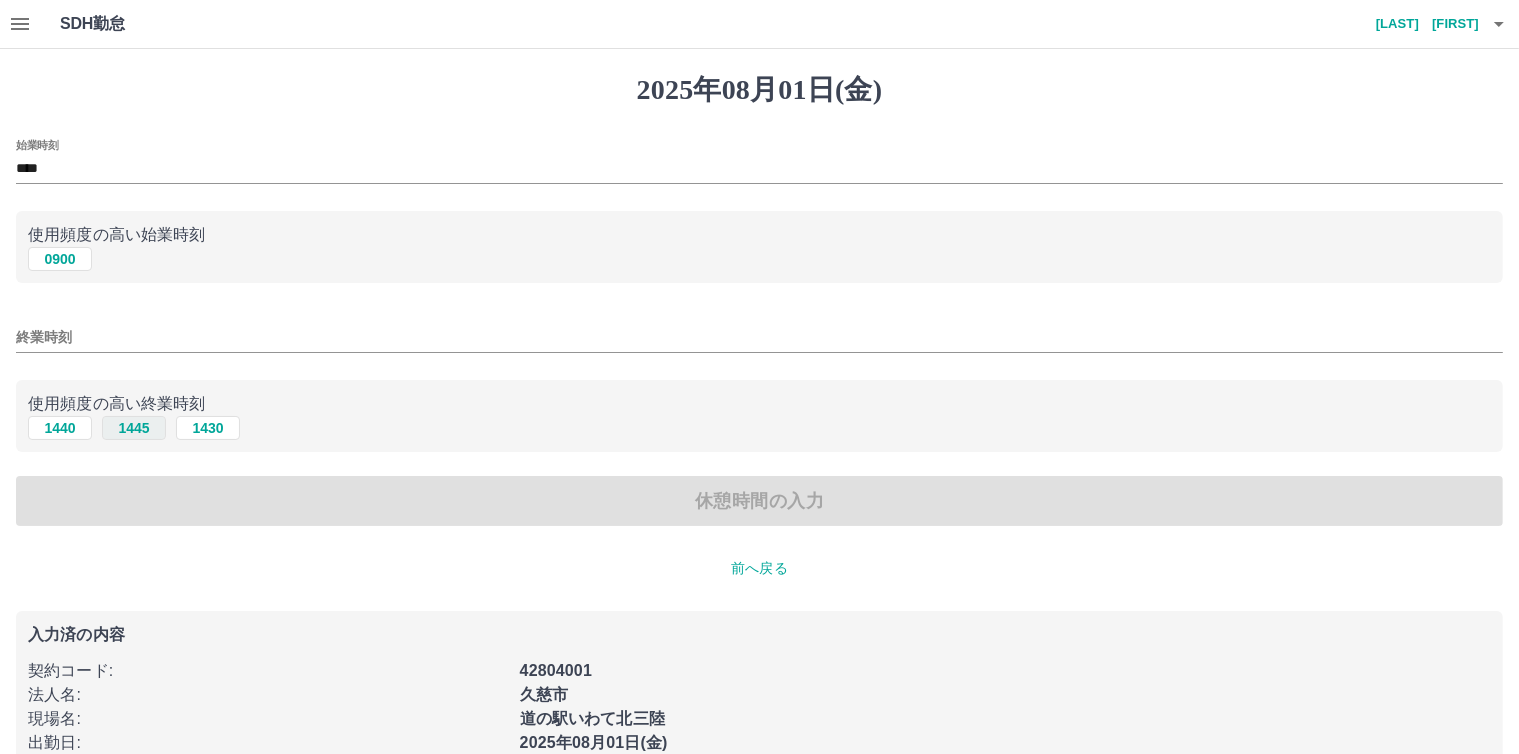click on "1445" at bounding box center [134, 428] 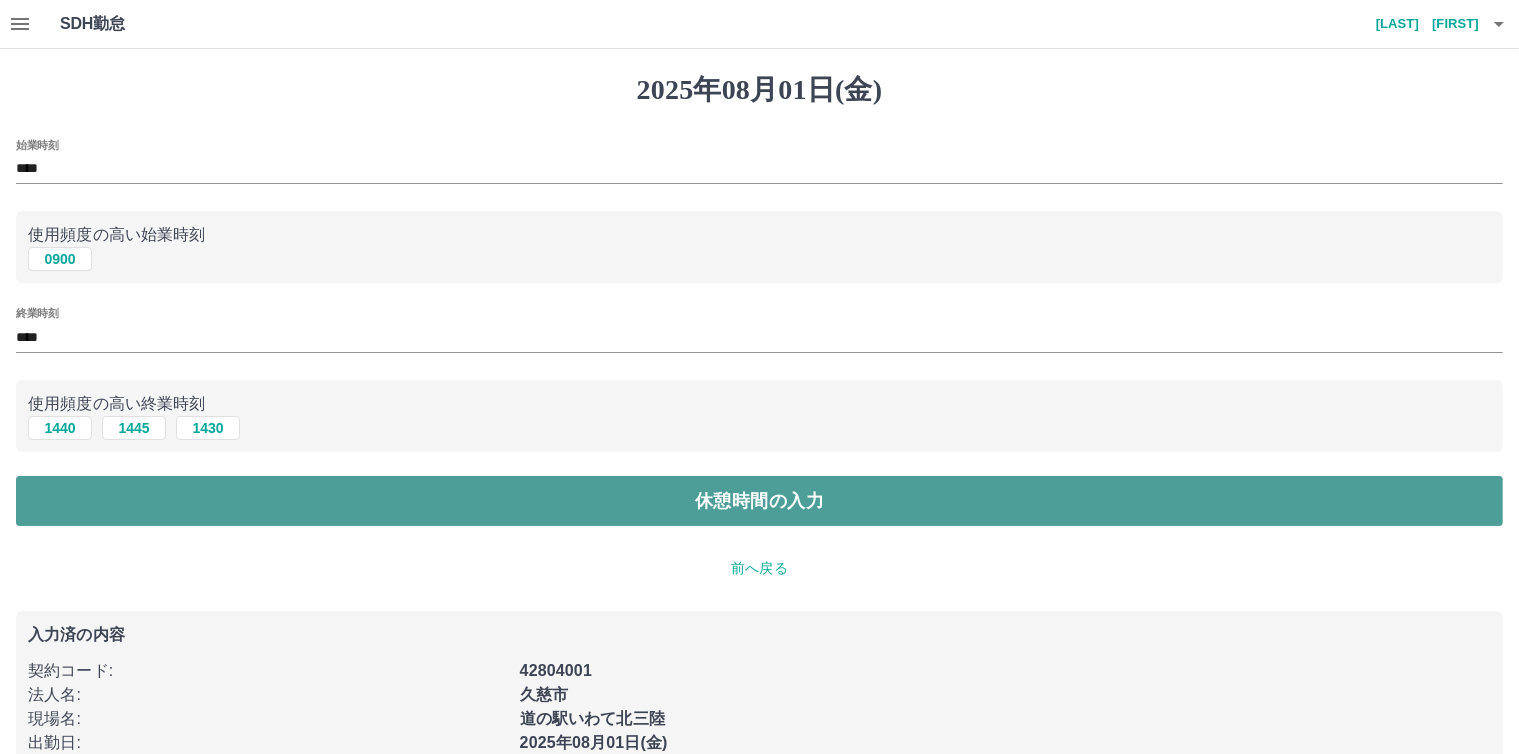 click on "休憩時間の入力" at bounding box center (759, 501) 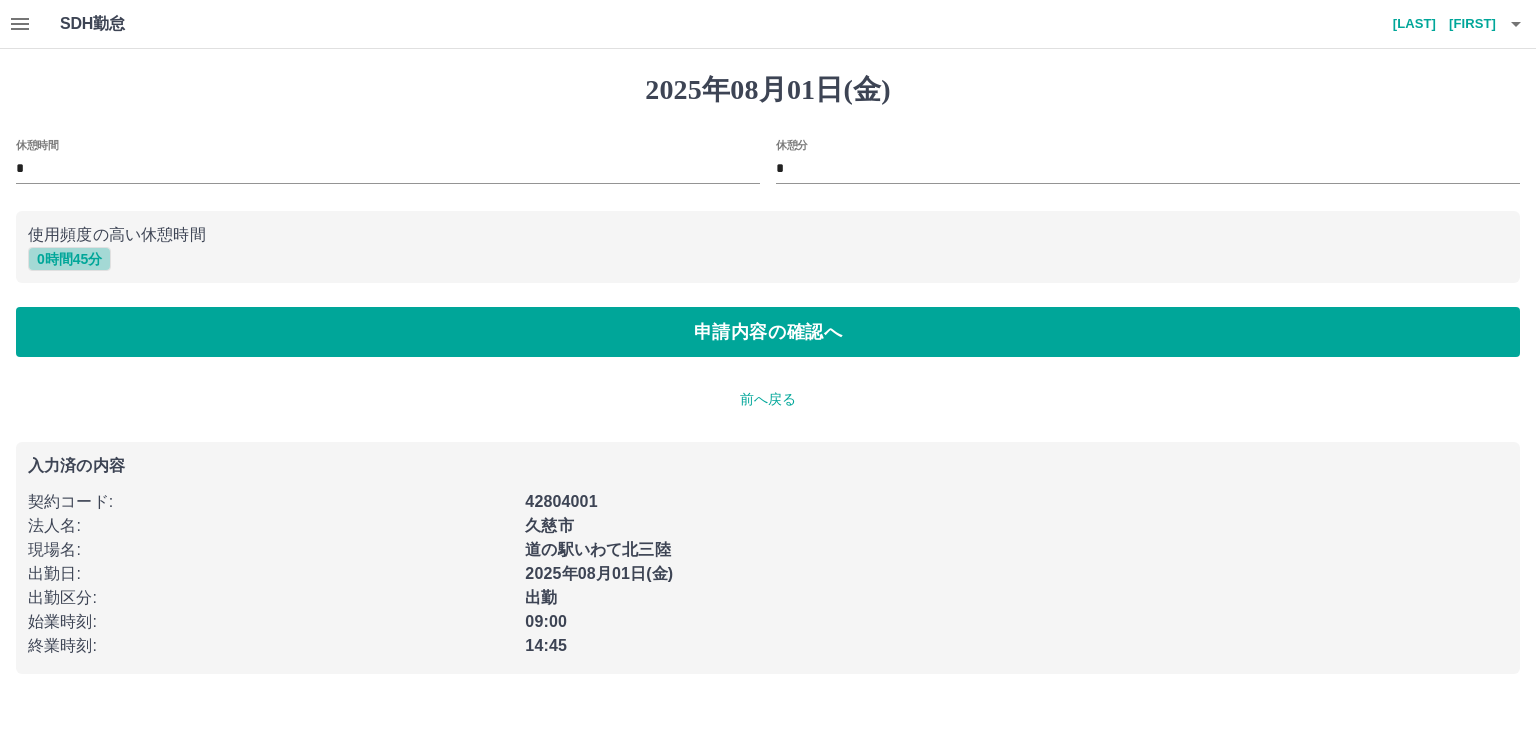 click on "0 時間 45 分" at bounding box center [69, 259] 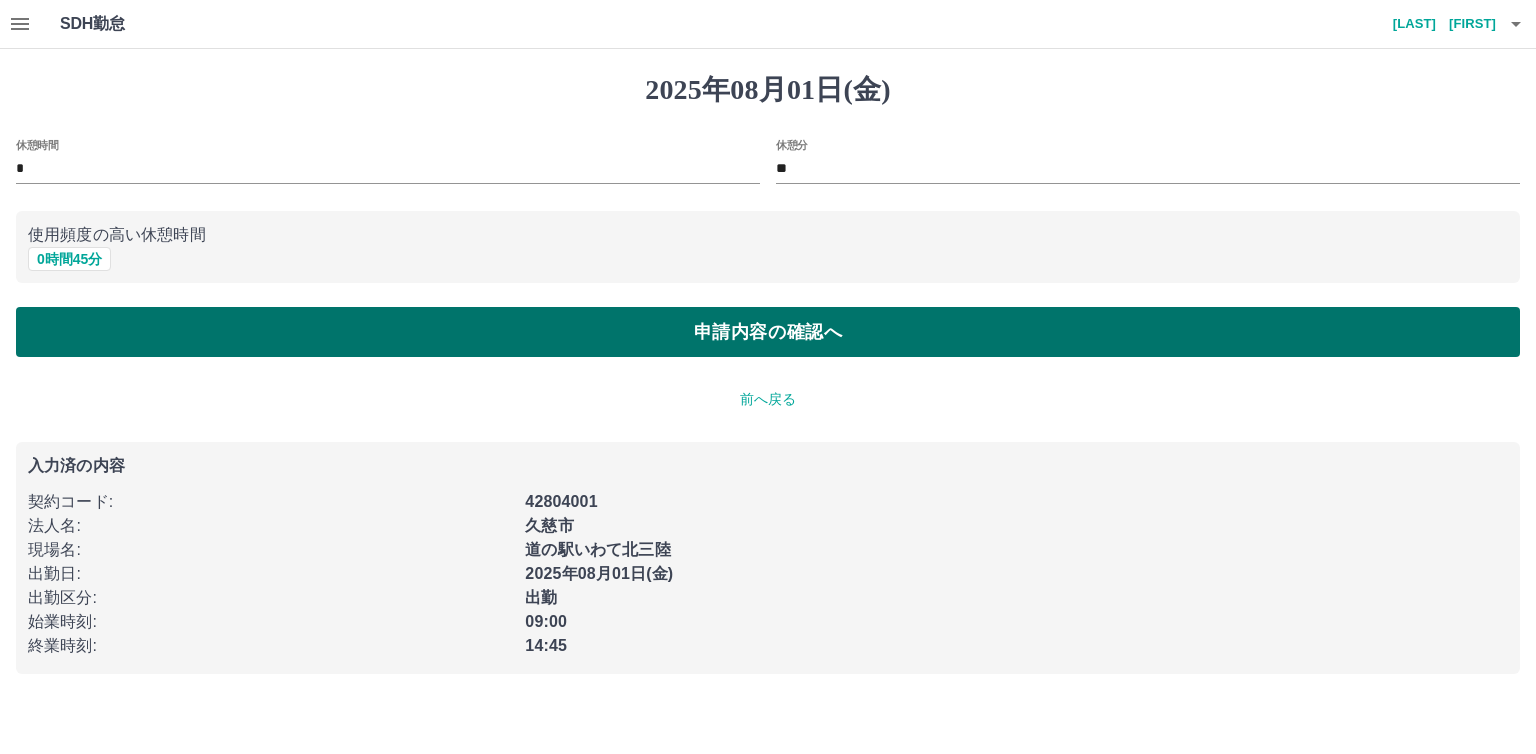 click on "申請内容の確認へ" at bounding box center (768, 332) 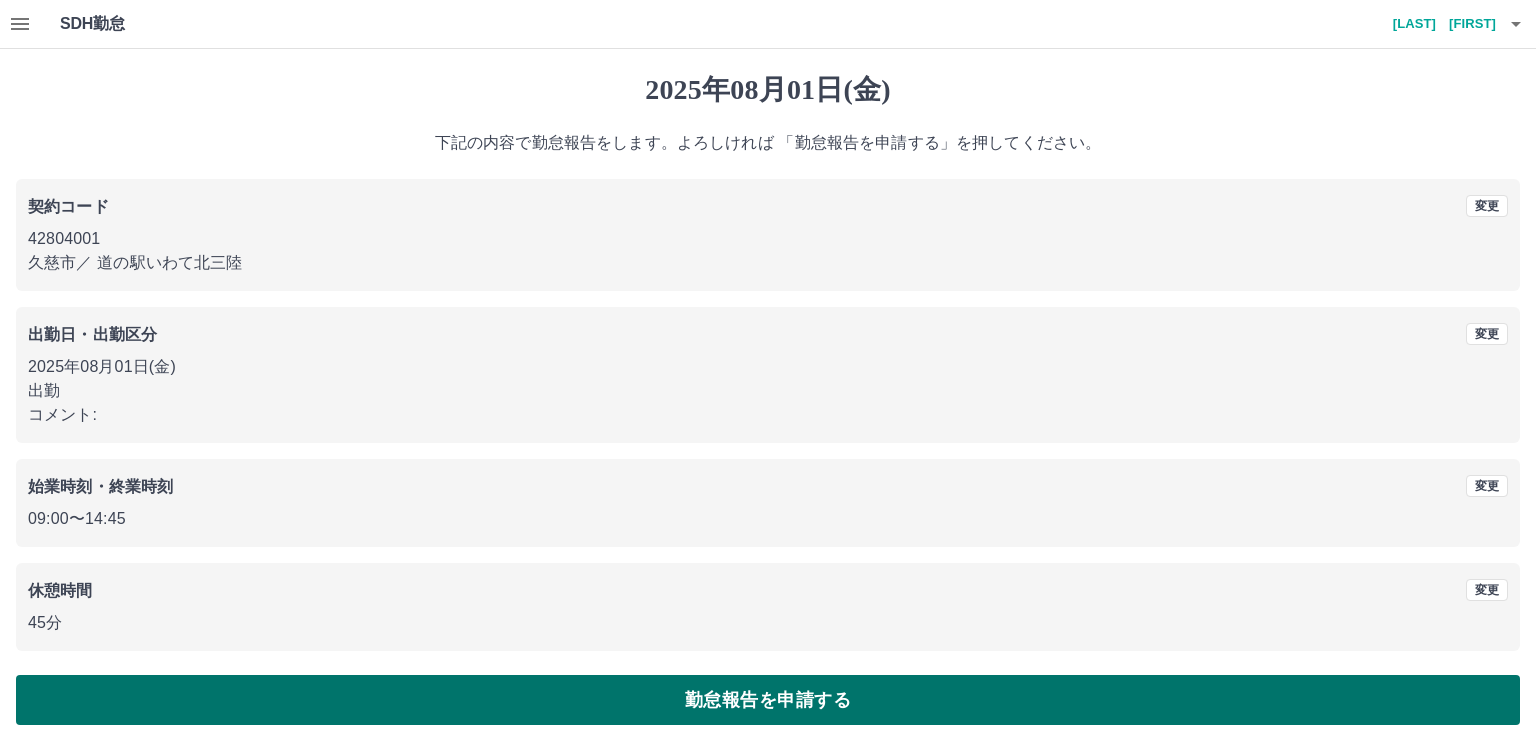 click on "勤怠報告を申請する" at bounding box center (768, 700) 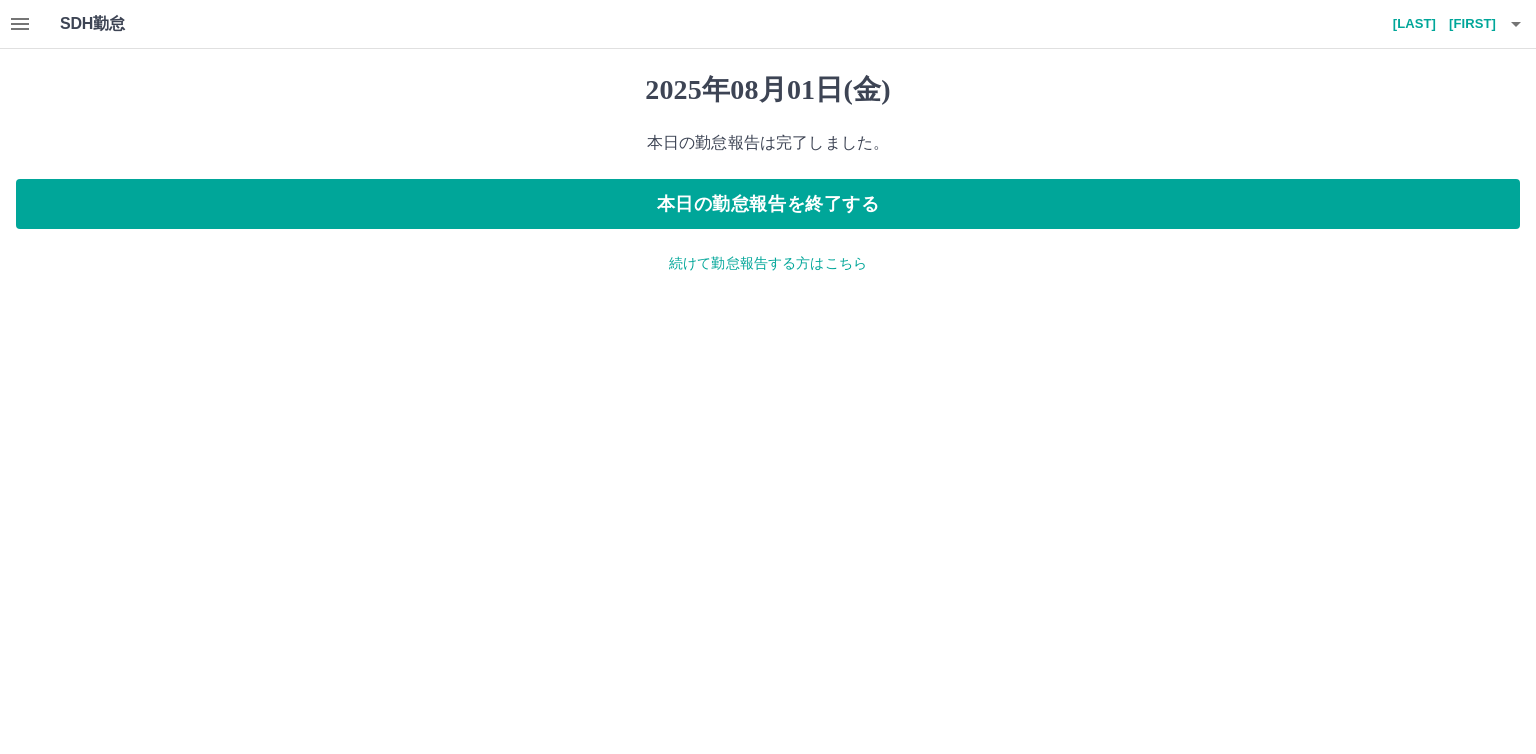click on "続けて勤怠報告する方はこちら" at bounding box center (768, 263) 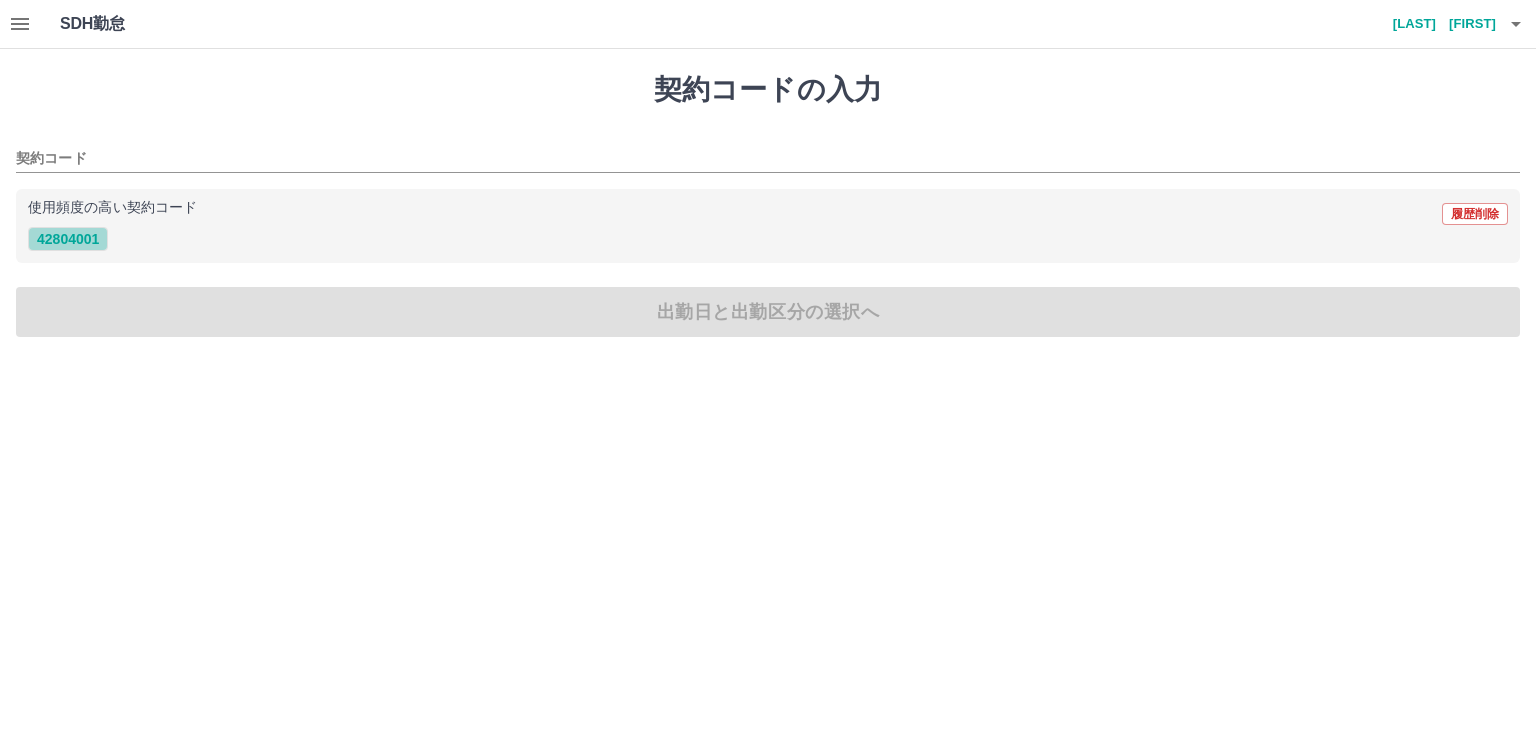 click on "42804001" at bounding box center [68, 239] 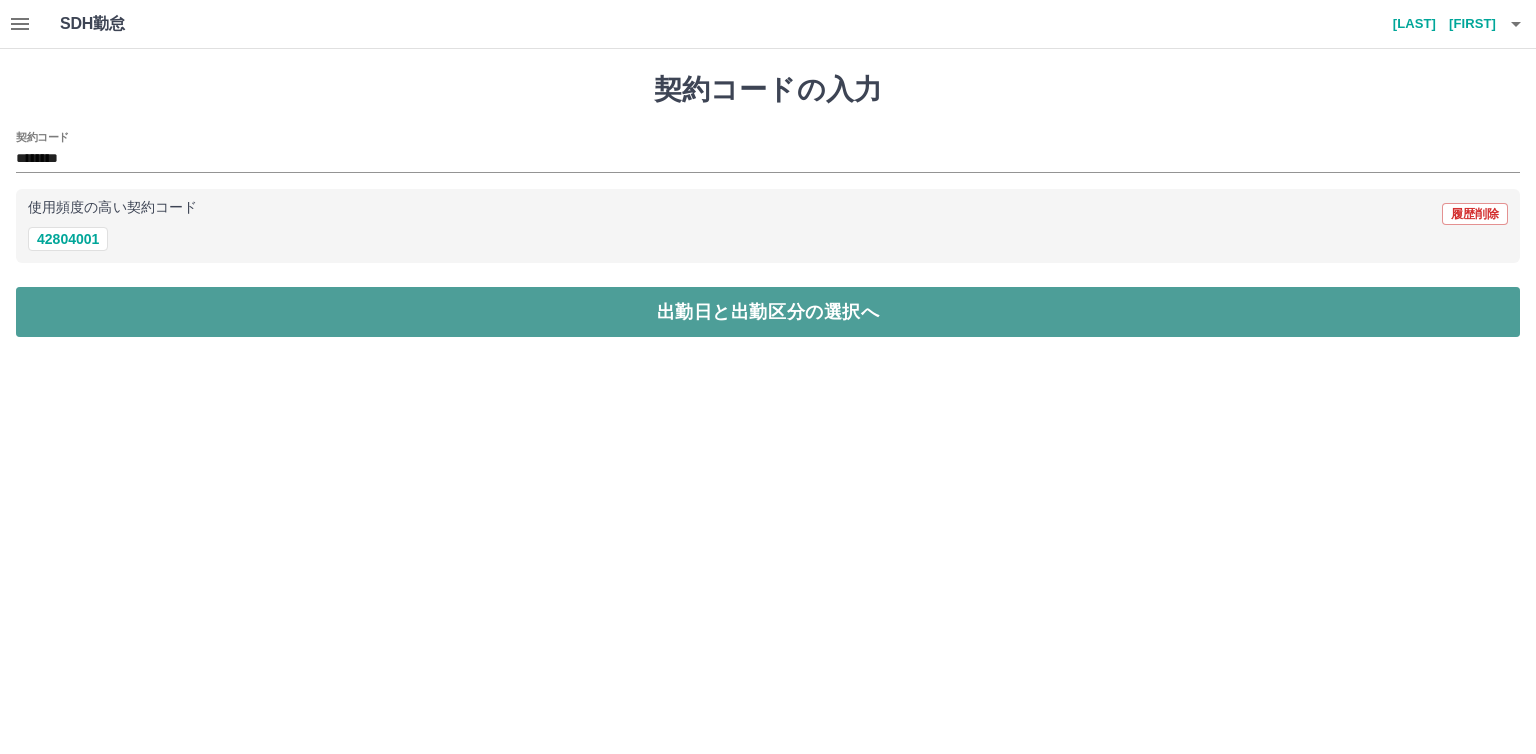 click on "出勤日と出勤区分の選択へ" at bounding box center (768, 312) 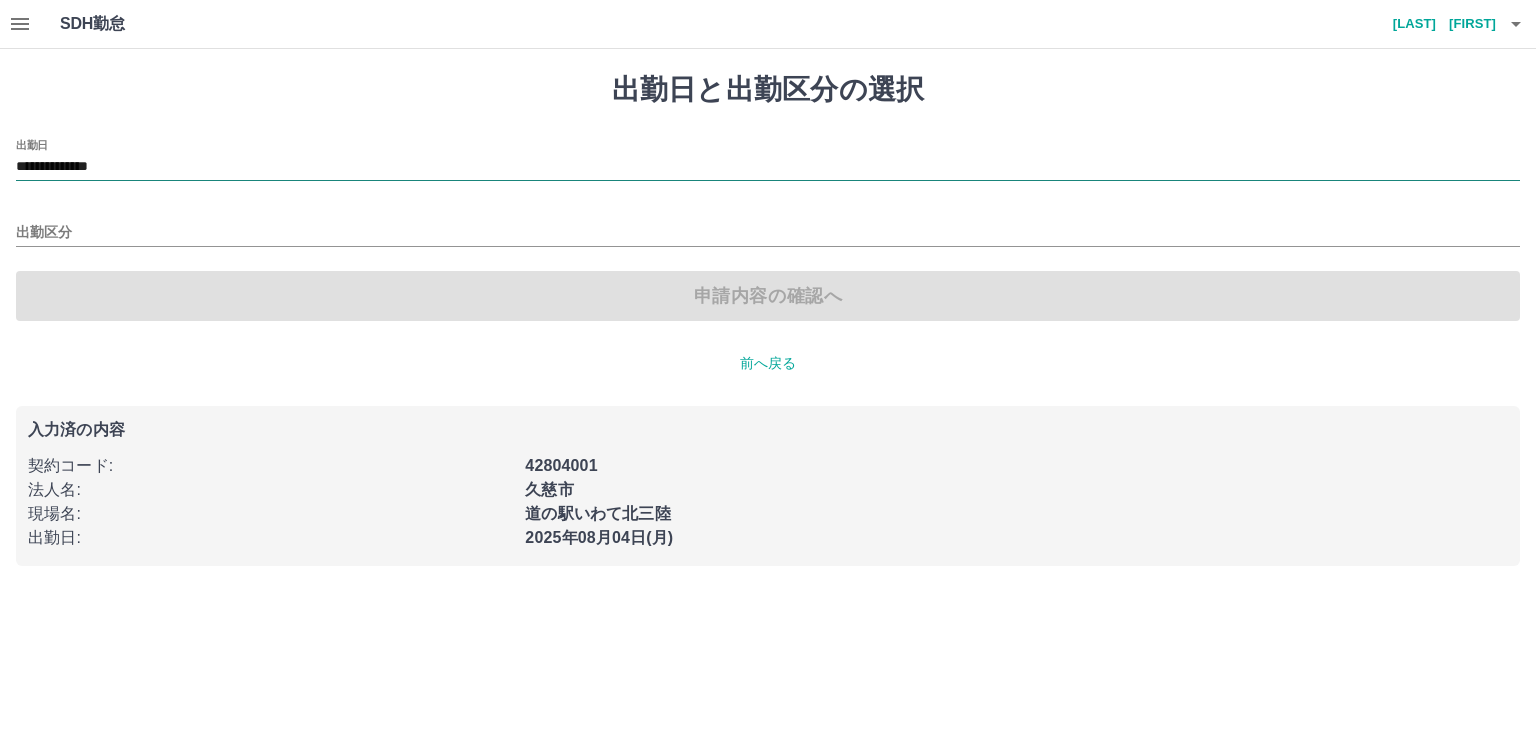 click on "**********" at bounding box center (768, 167) 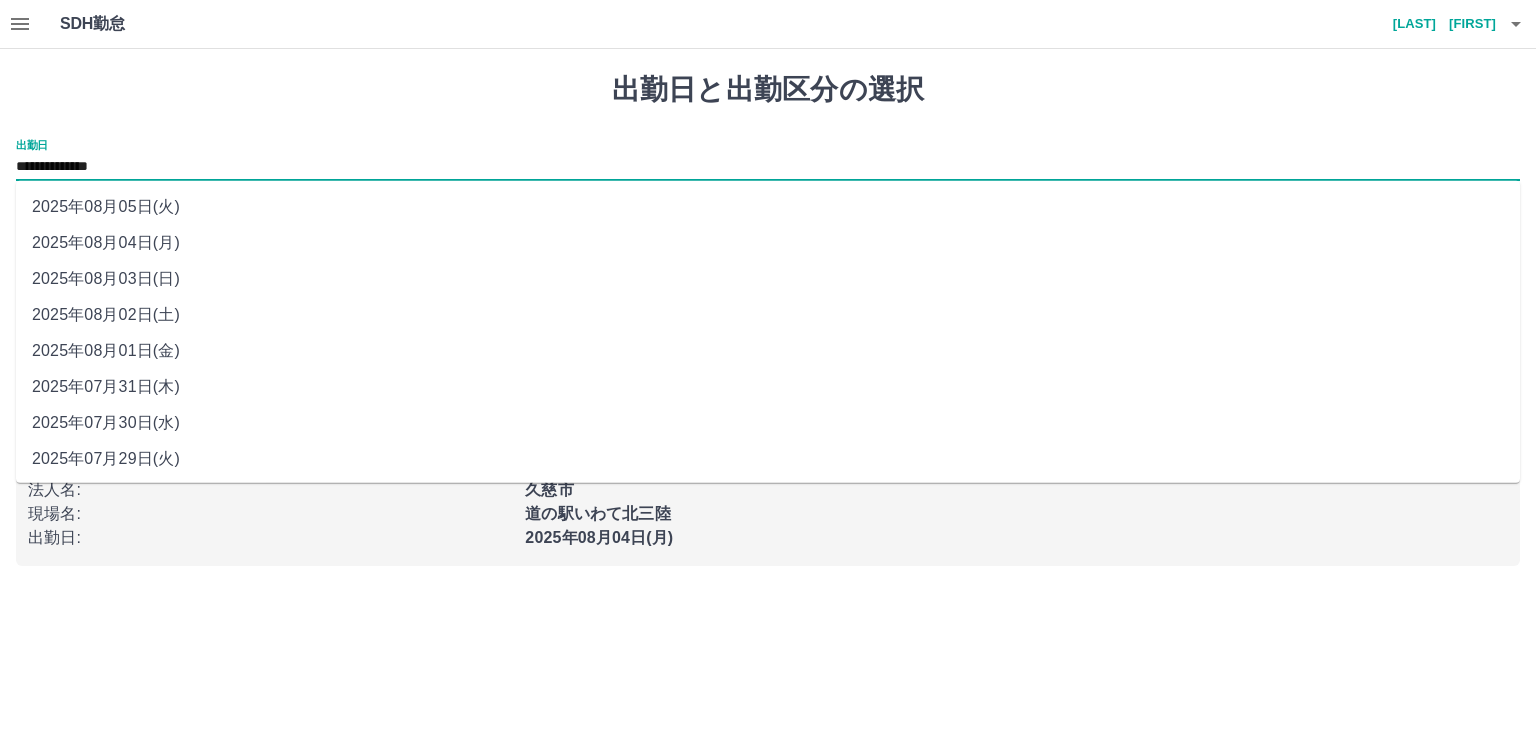 click on "2025年08月02日(土)" at bounding box center [768, 315] 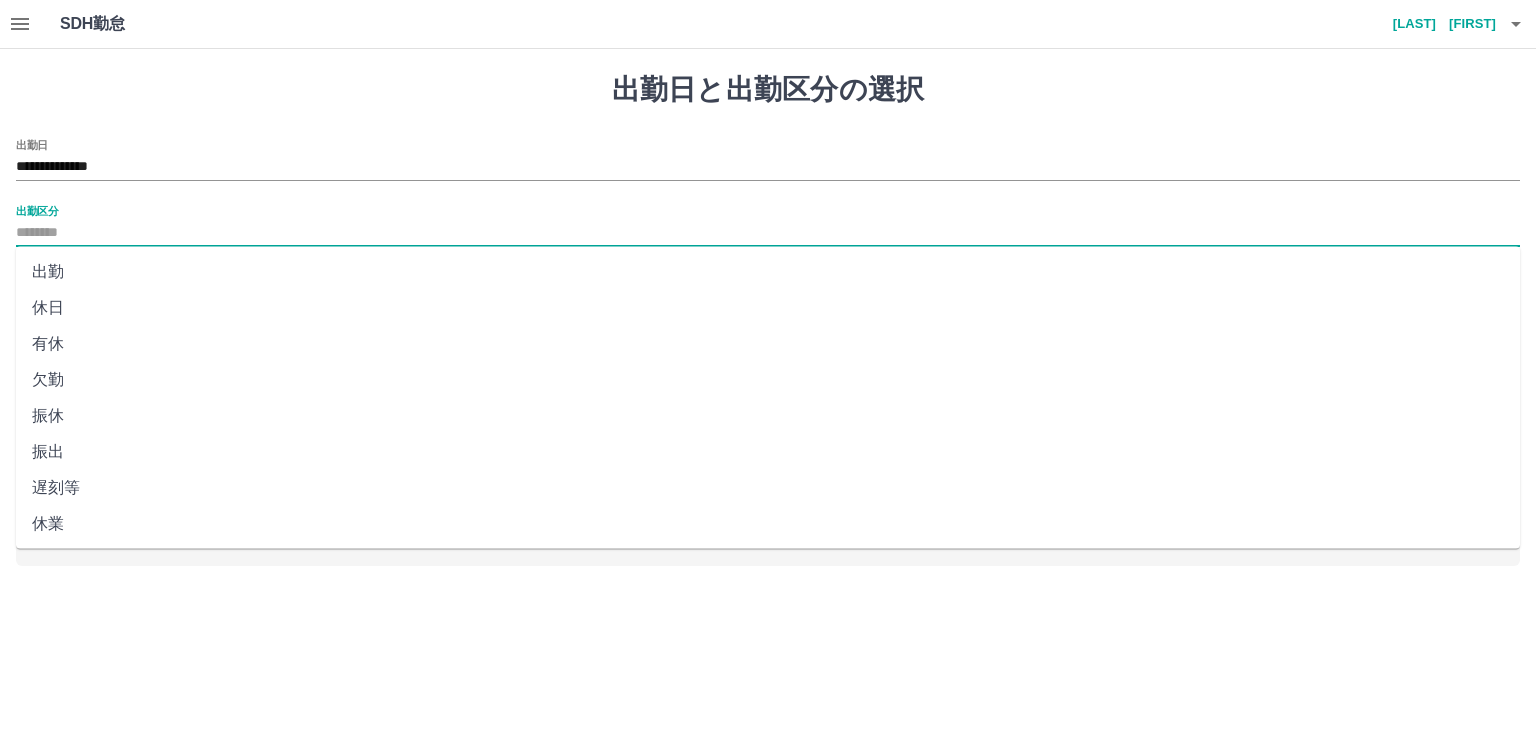 click on "出勤区分" at bounding box center [768, 233] 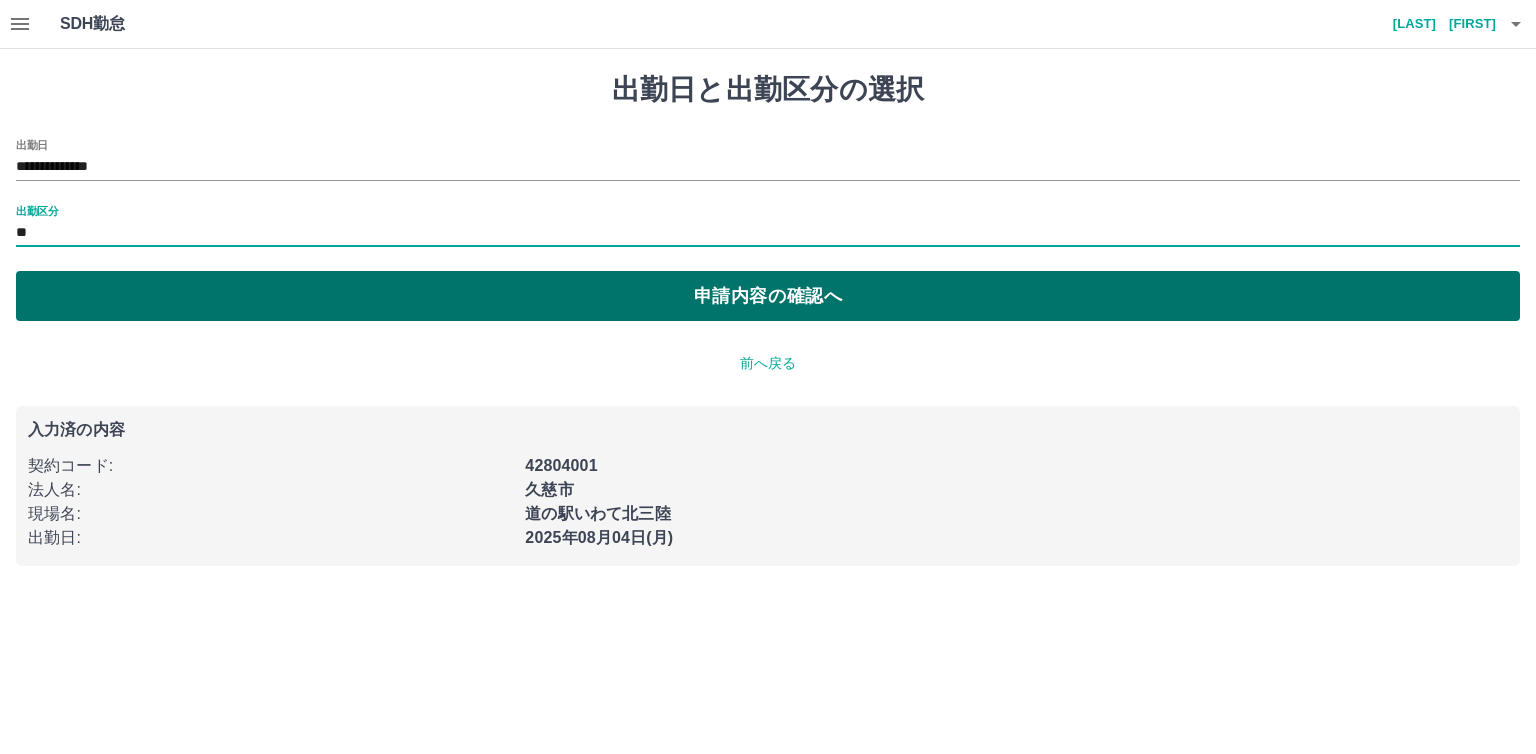 click on "申請内容の確認へ" at bounding box center (768, 296) 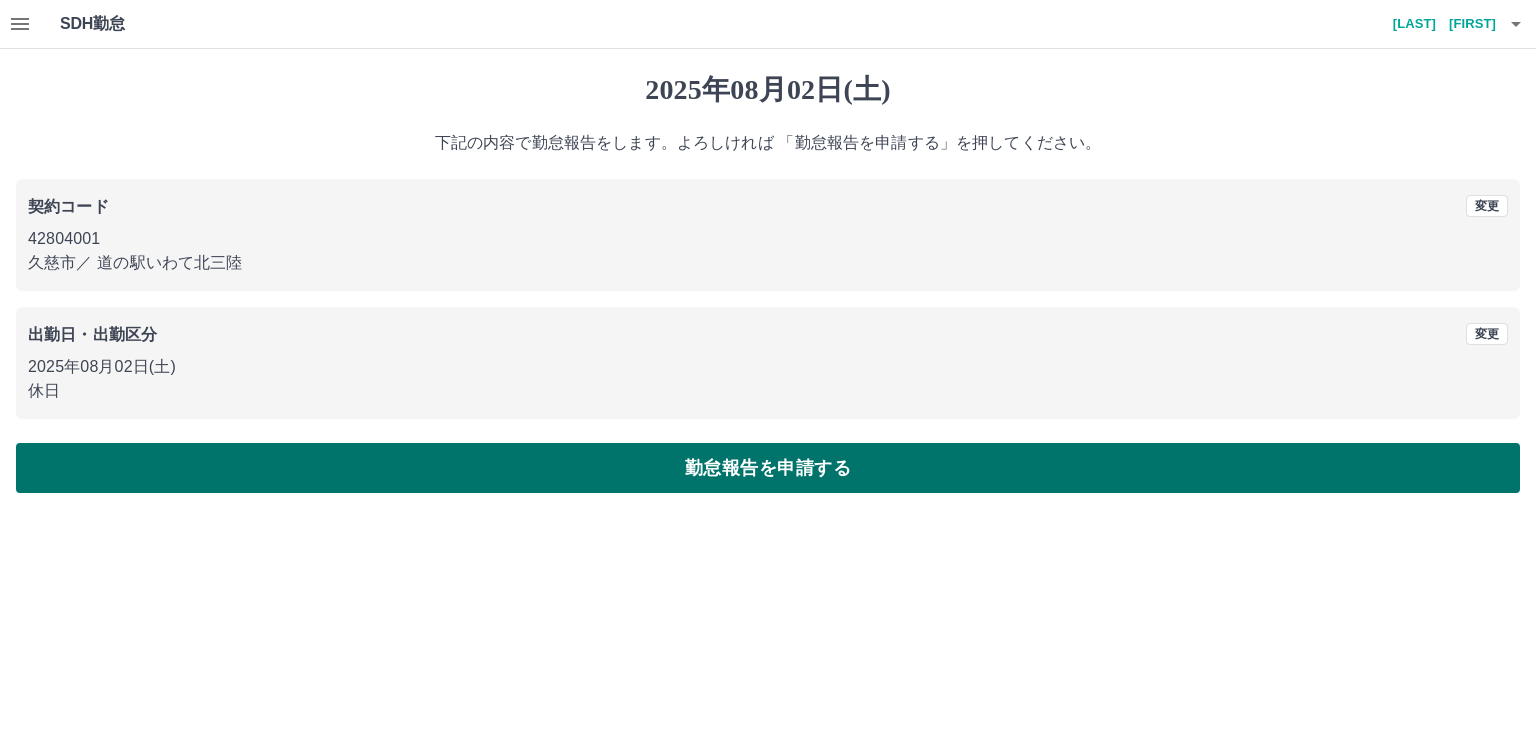 click on "勤怠報告を申請する" at bounding box center (768, 468) 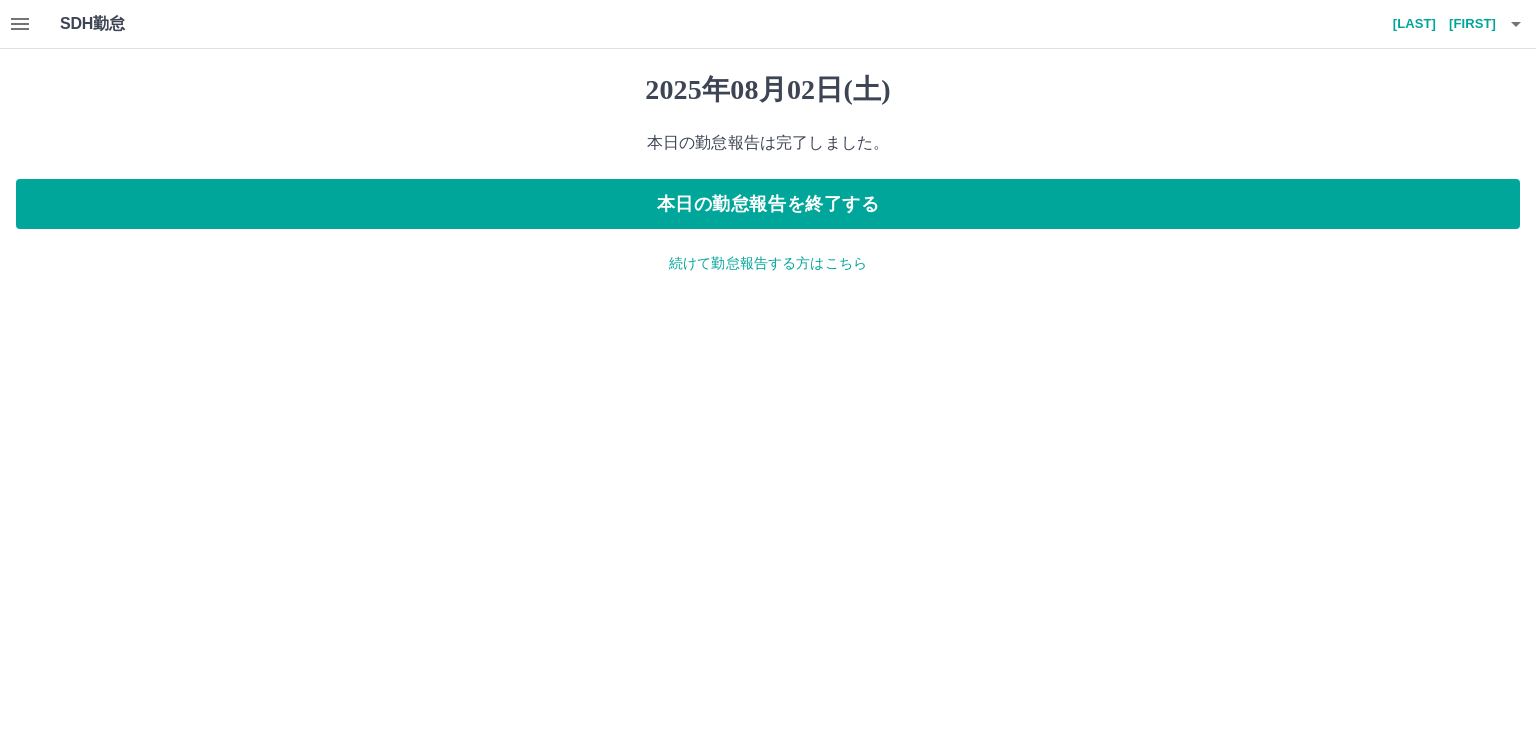 click on "続けて勤怠報告する方はこちら" at bounding box center [768, 263] 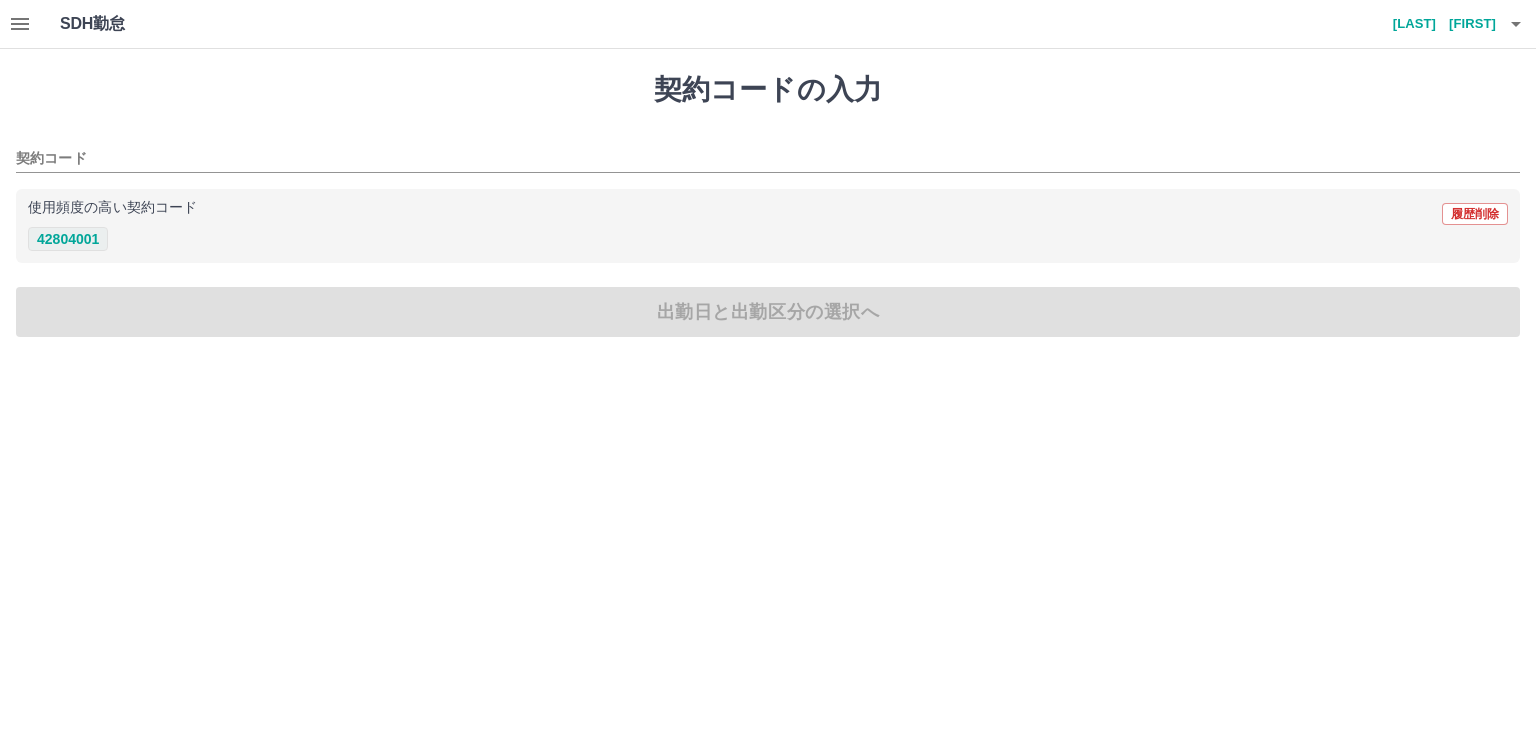 click on "42804001" at bounding box center (68, 239) 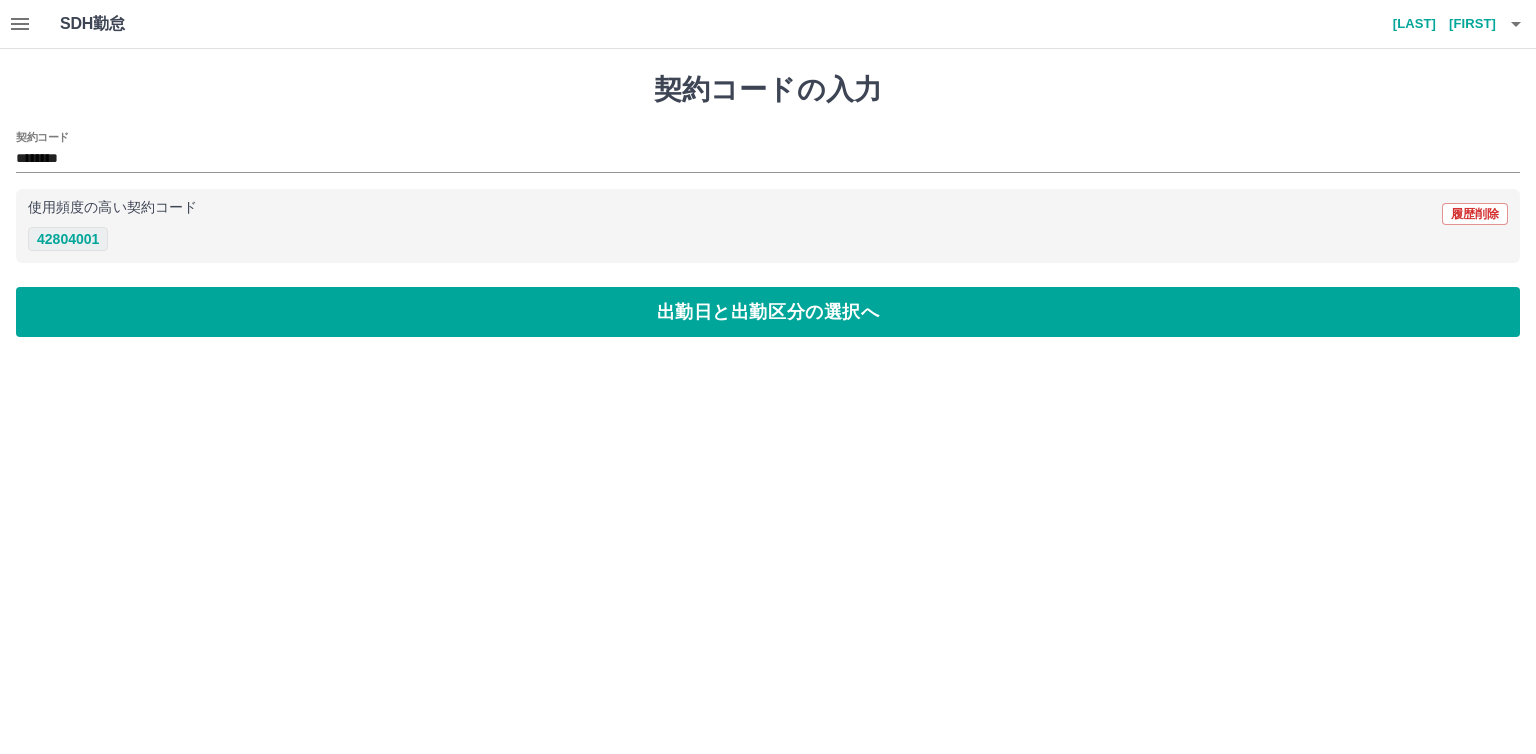 type on "********" 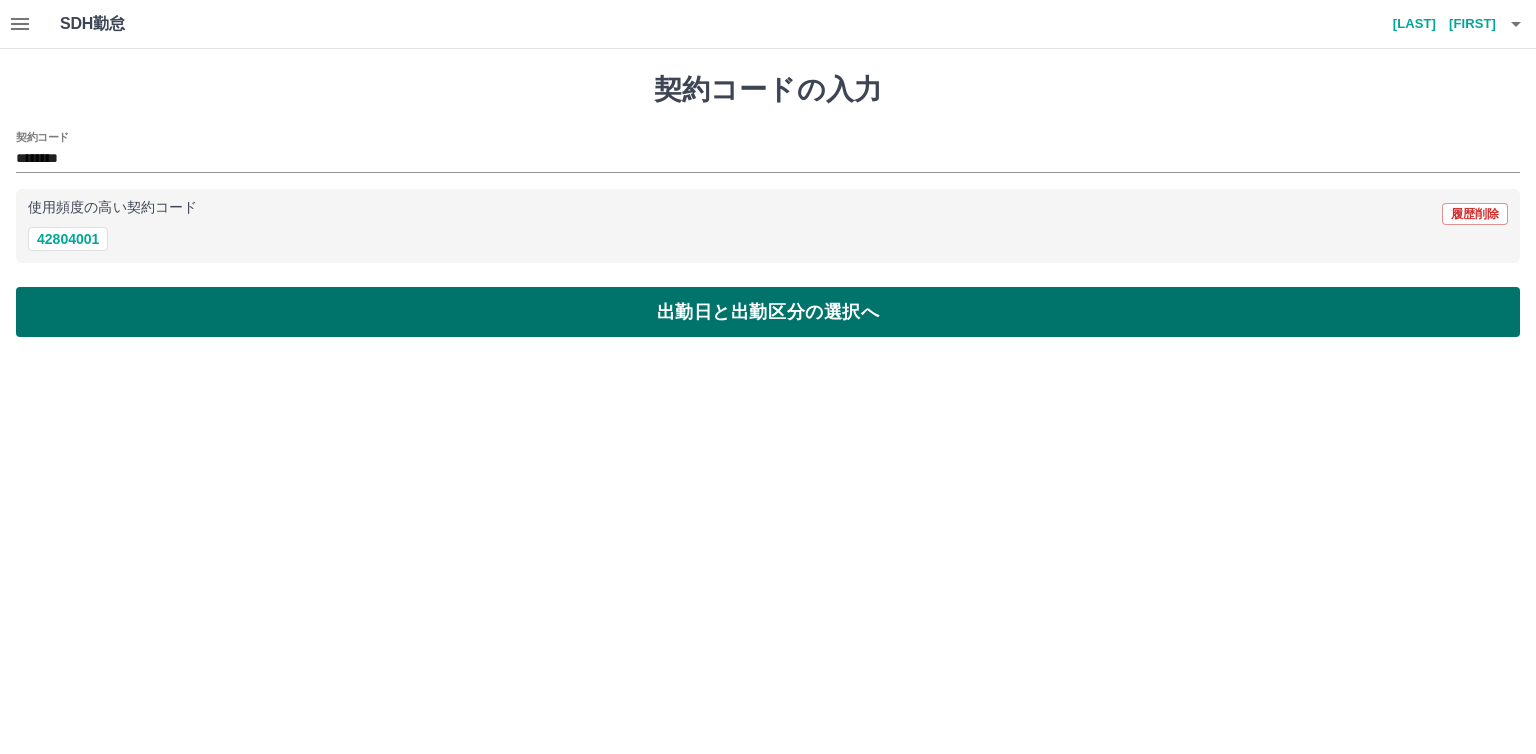 click on "出勤日と出勤区分の選択へ" at bounding box center (768, 312) 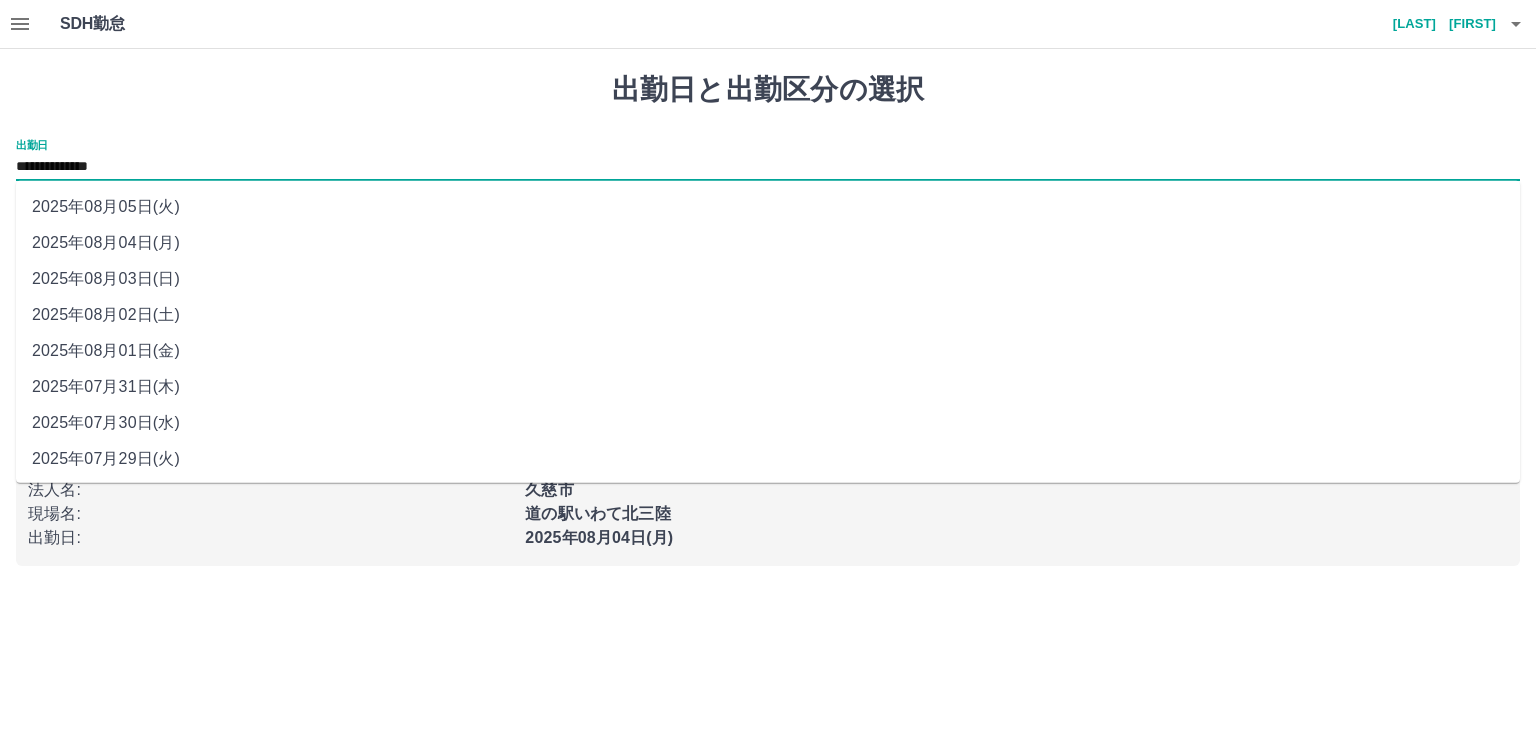 click on "**********" at bounding box center (768, 167) 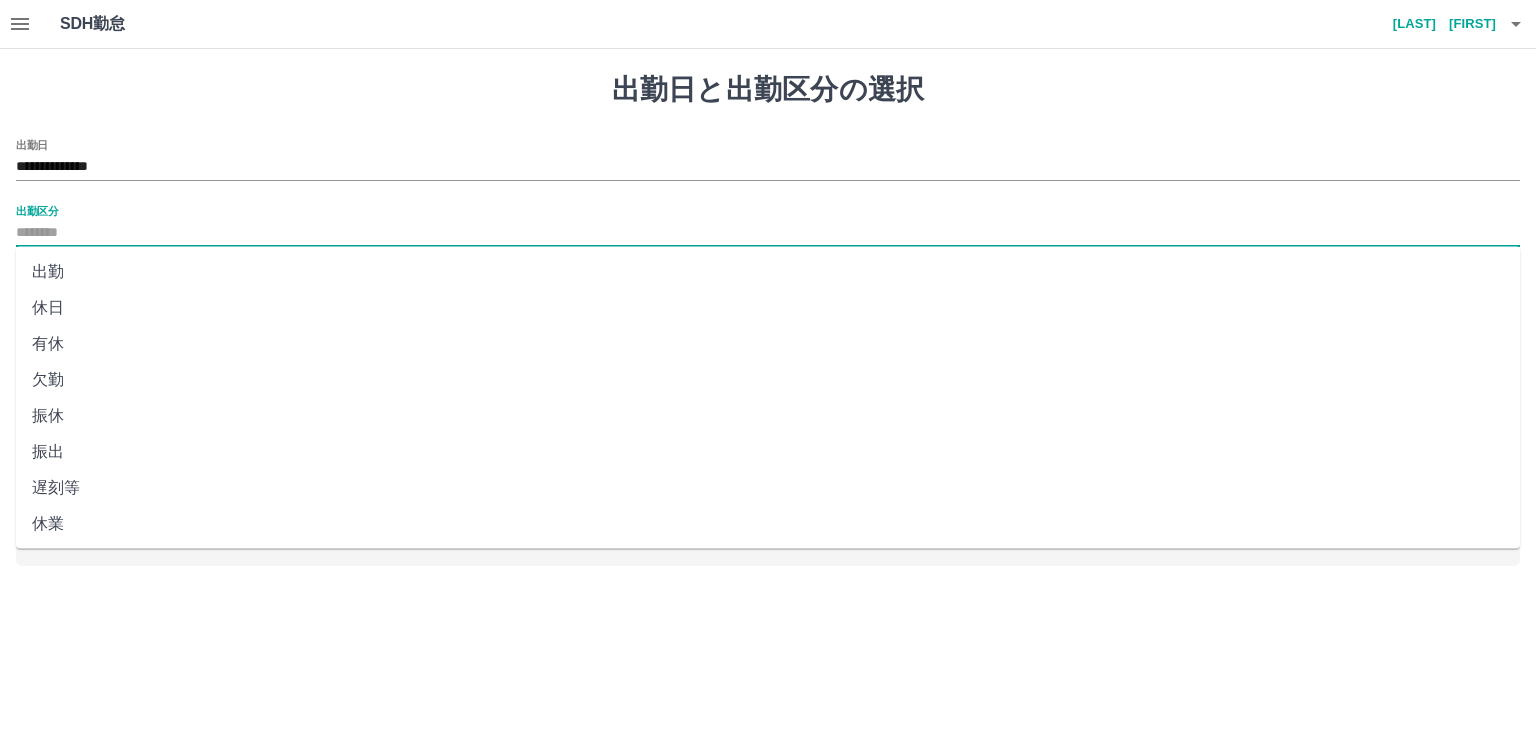 click on "出勤区分" at bounding box center (768, 233) 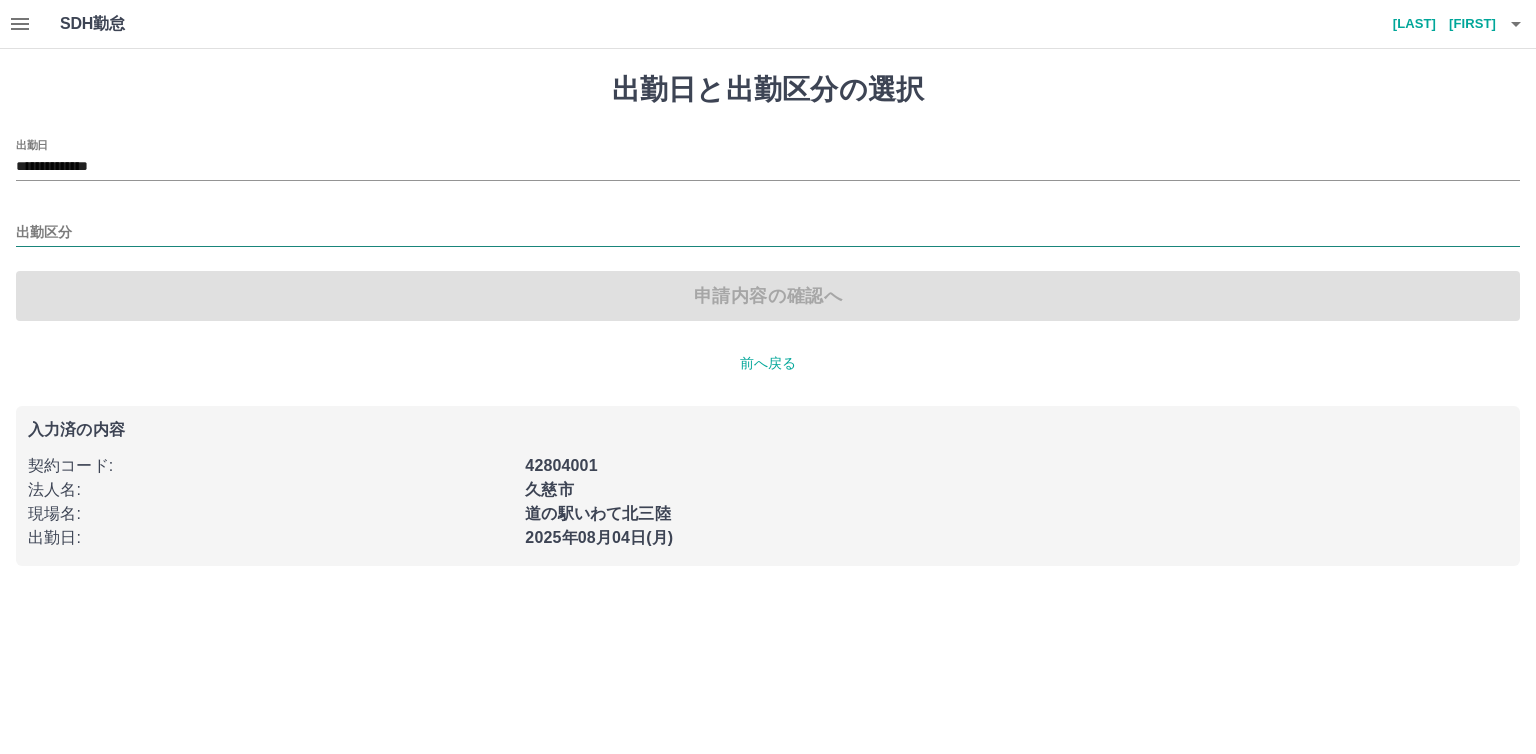 click on "出勤区分" at bounding box center [768, 233] 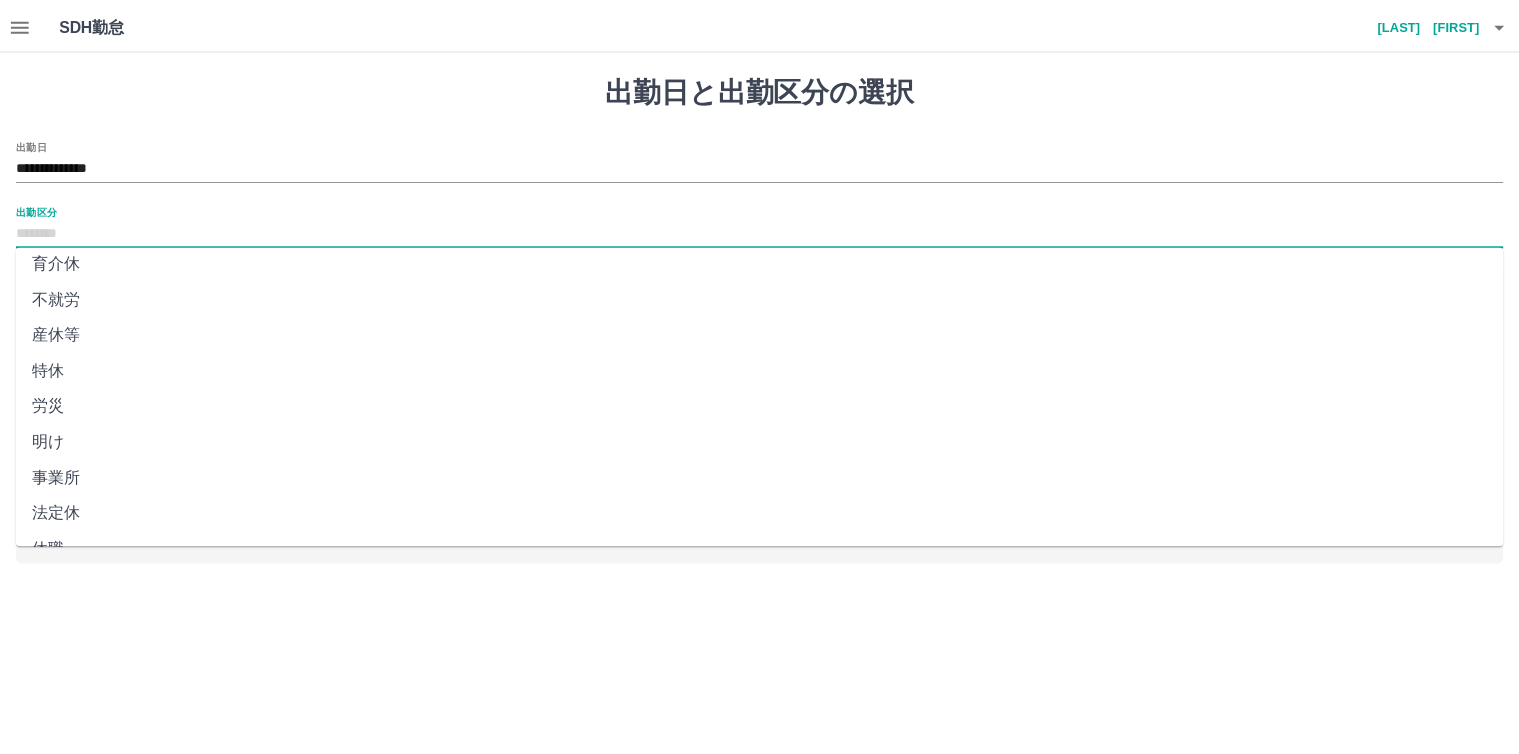 scroll, scrollTop: 362, scrollLeft: 0, axis: vertical 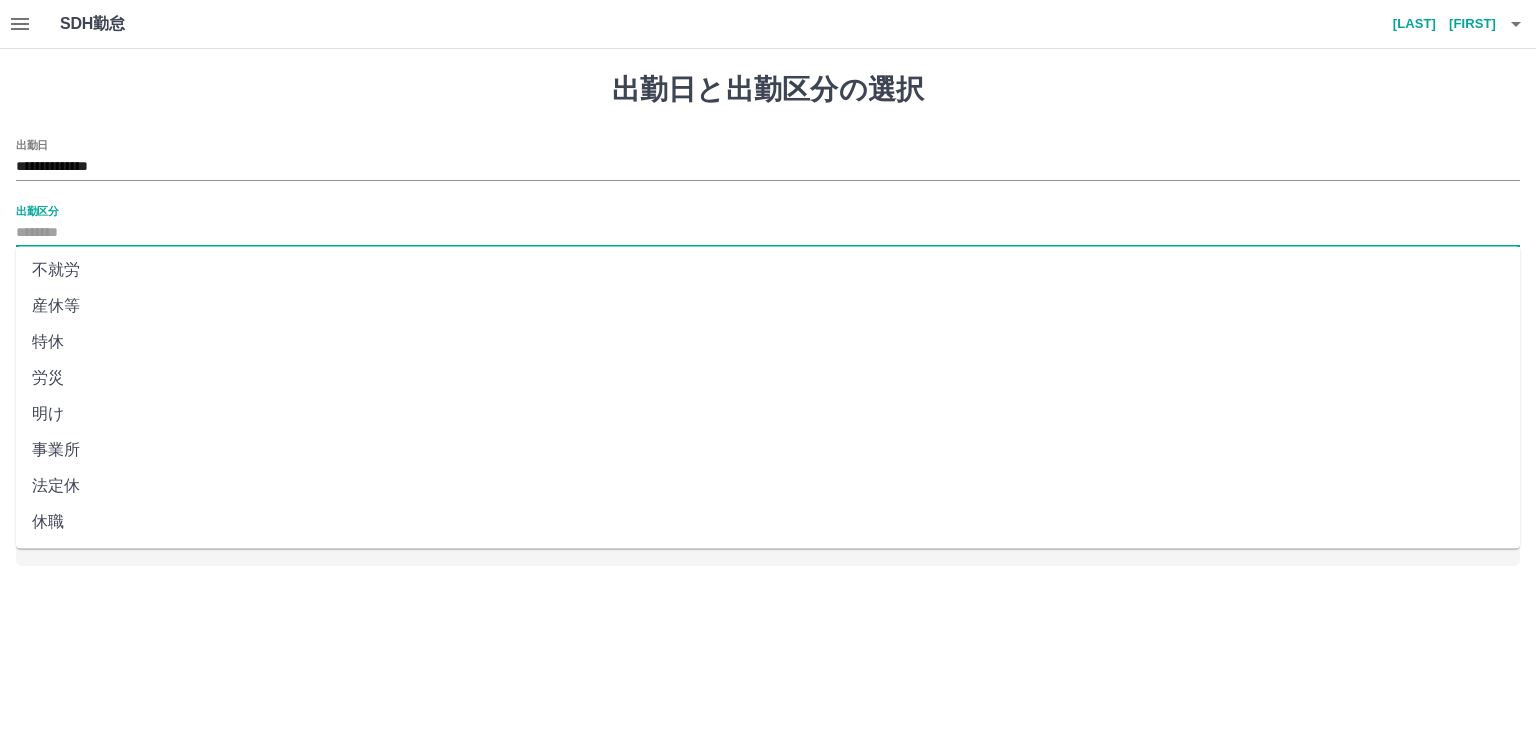 click on "法定休" at bounding box center (768, 486) 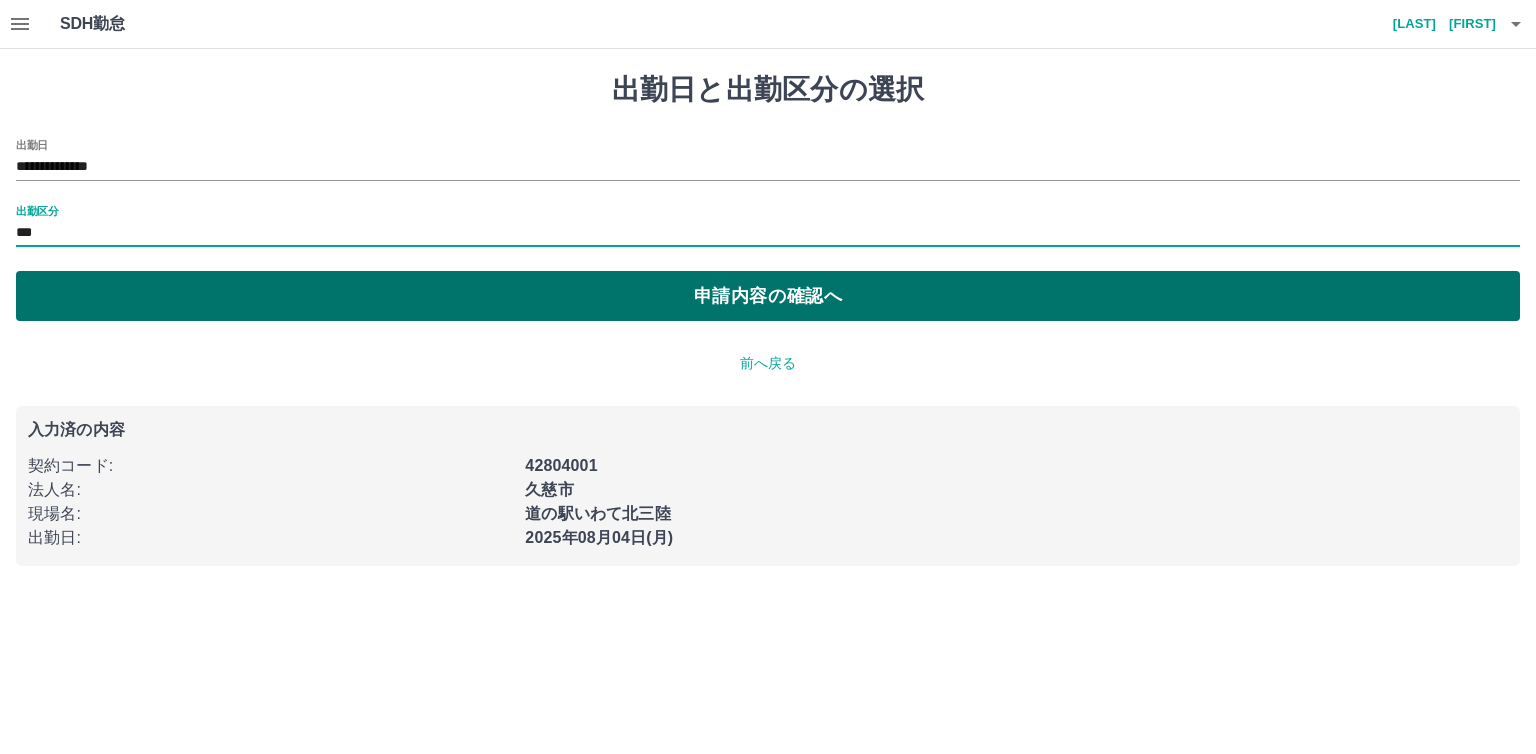 click on "申請内容の確認へ" at bounding box center (768, 296) 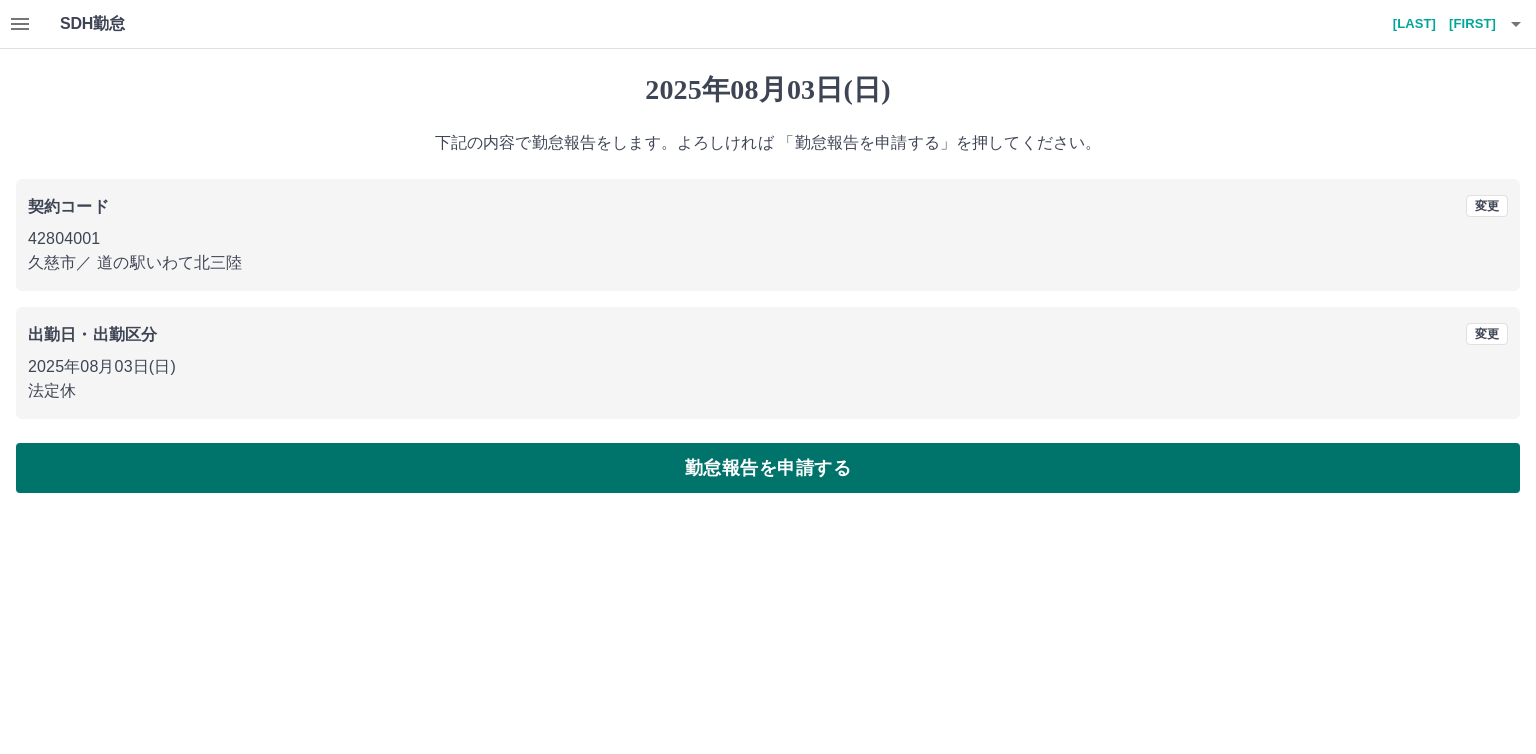 click on "勤怠報告を申請する" at bounding box center [768, 468] 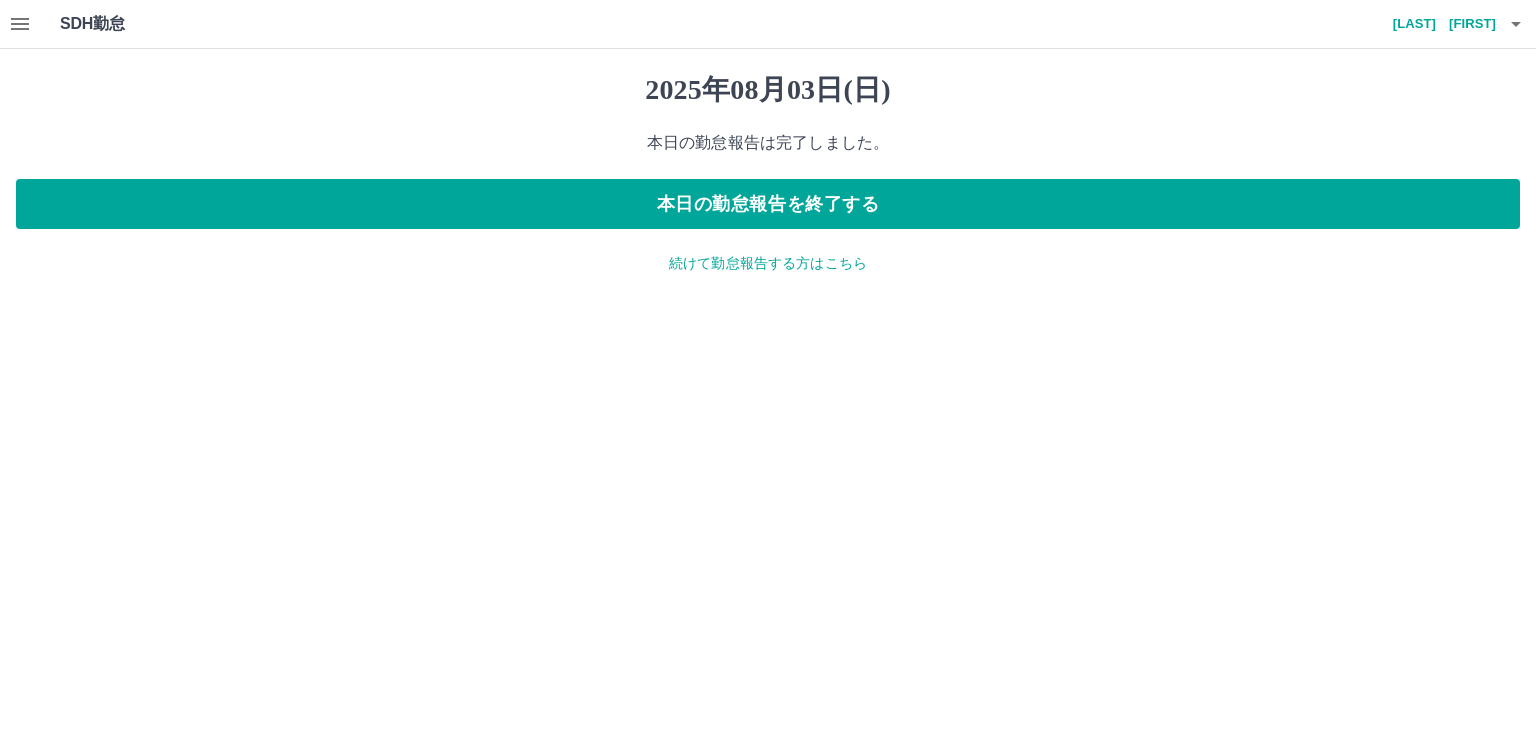 click on "続けて勤怠報告する方はこちら" at bounding box center (768, 263) 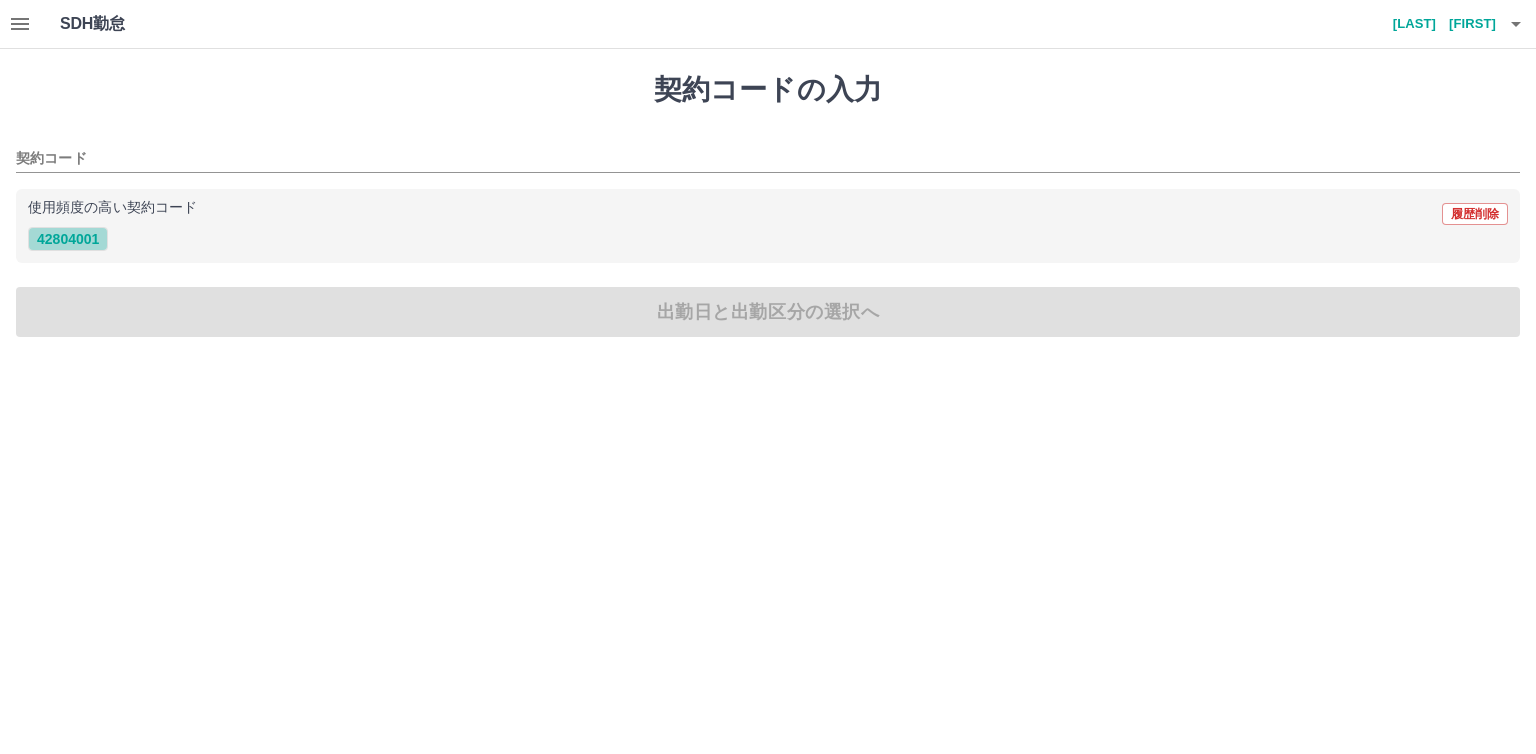 click on "42804001" at bounding box center [68, 239] 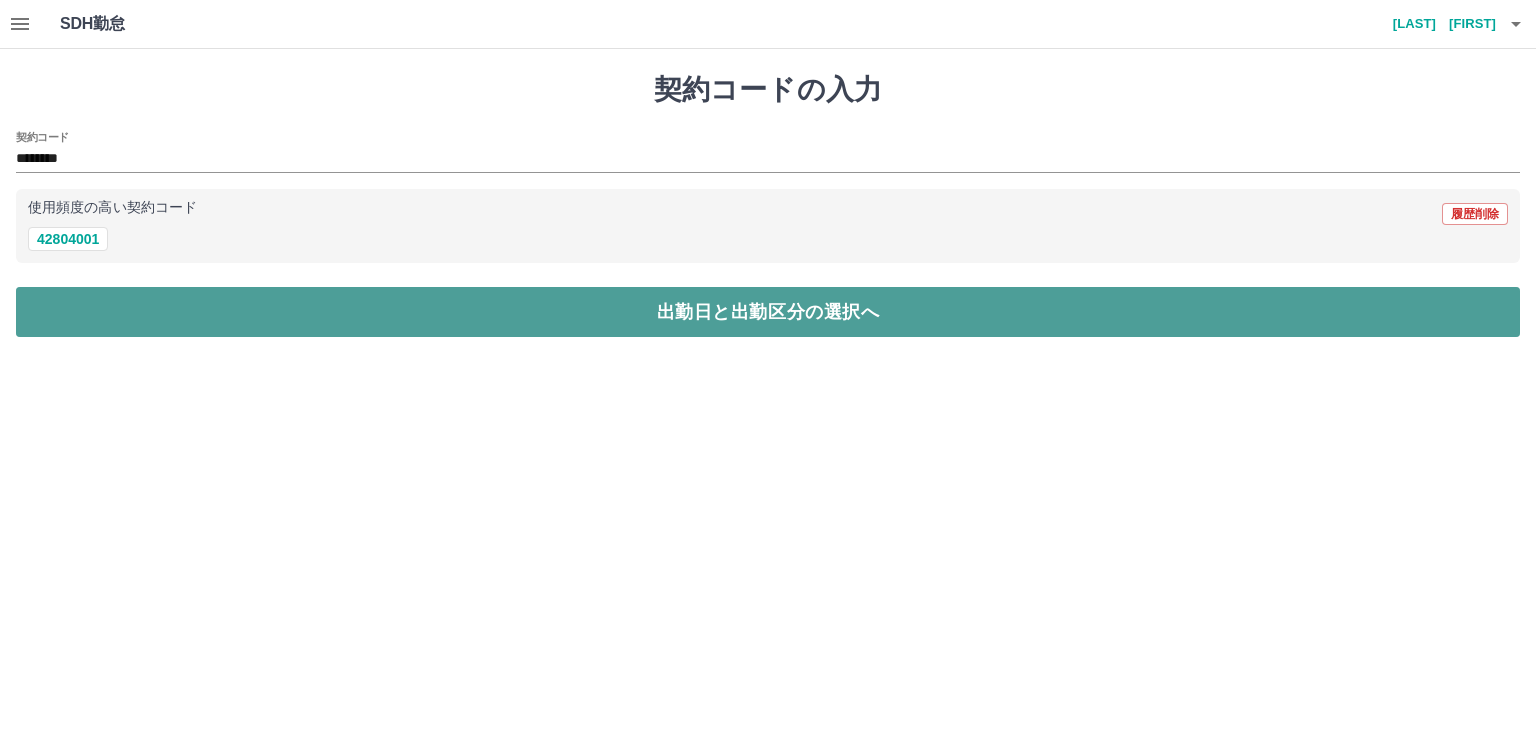 click on "出勤日と出勤区分の選択へ" at bounding box center (768, 312) 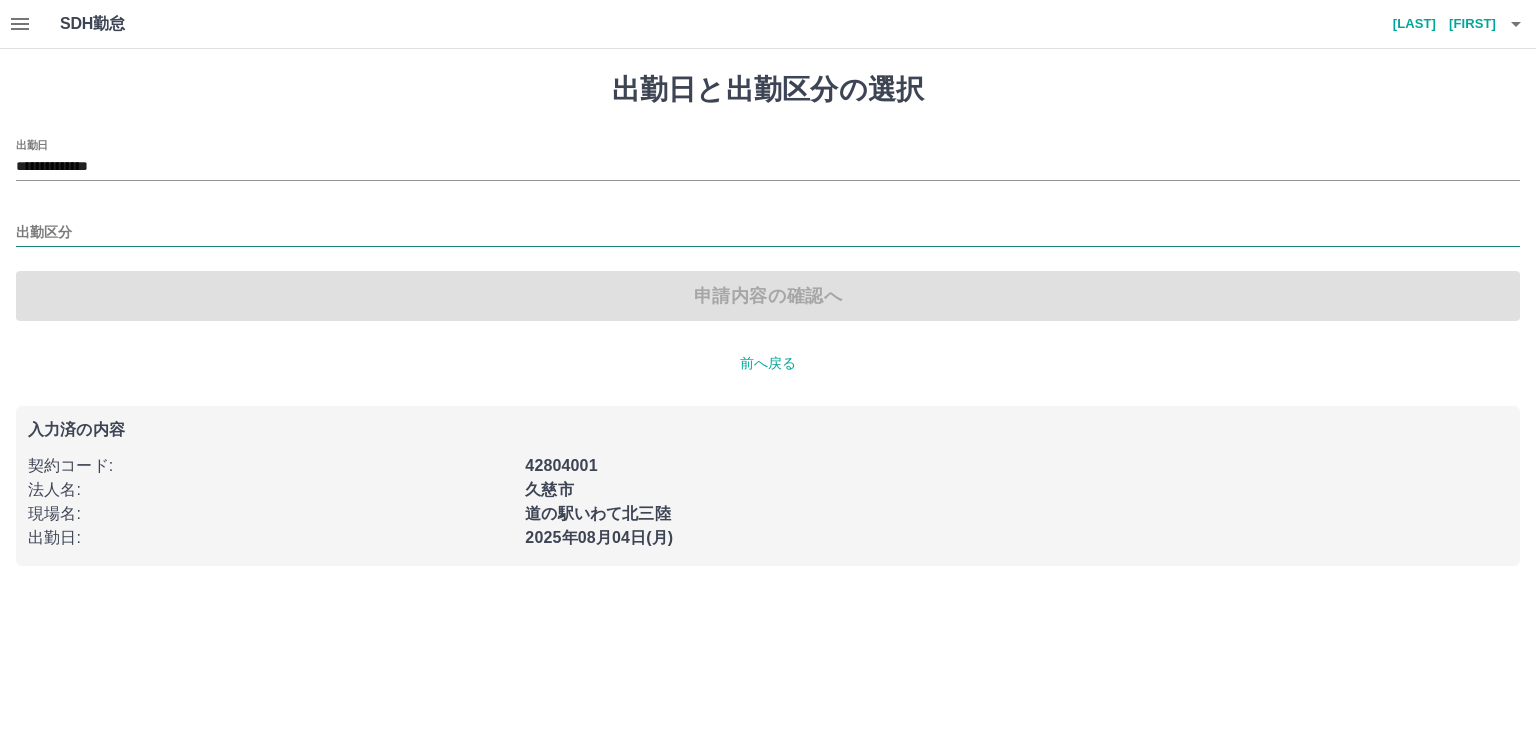 click on "出勤区分" at bounding box center (768, 233) 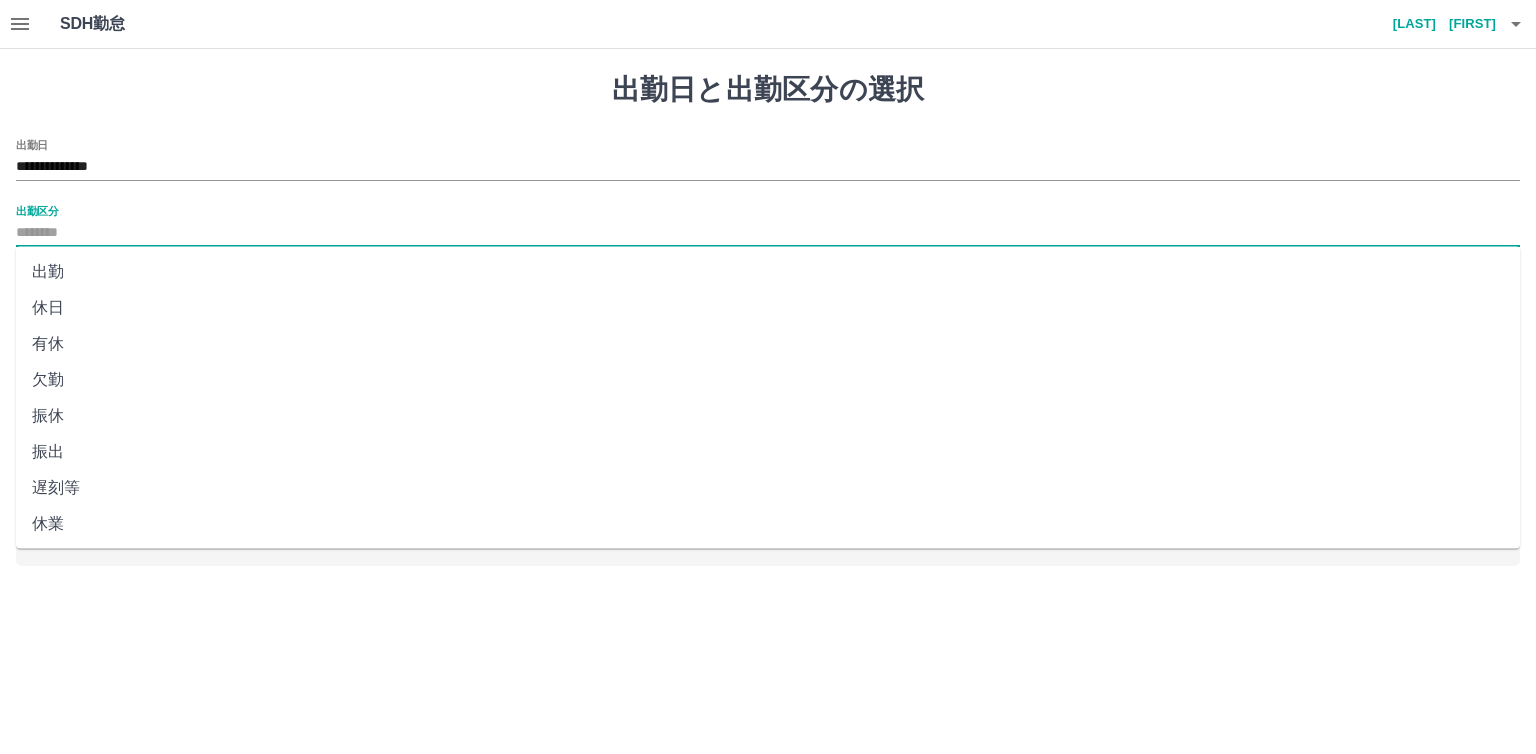 click on "出勤" at bounding box center [768, 272] 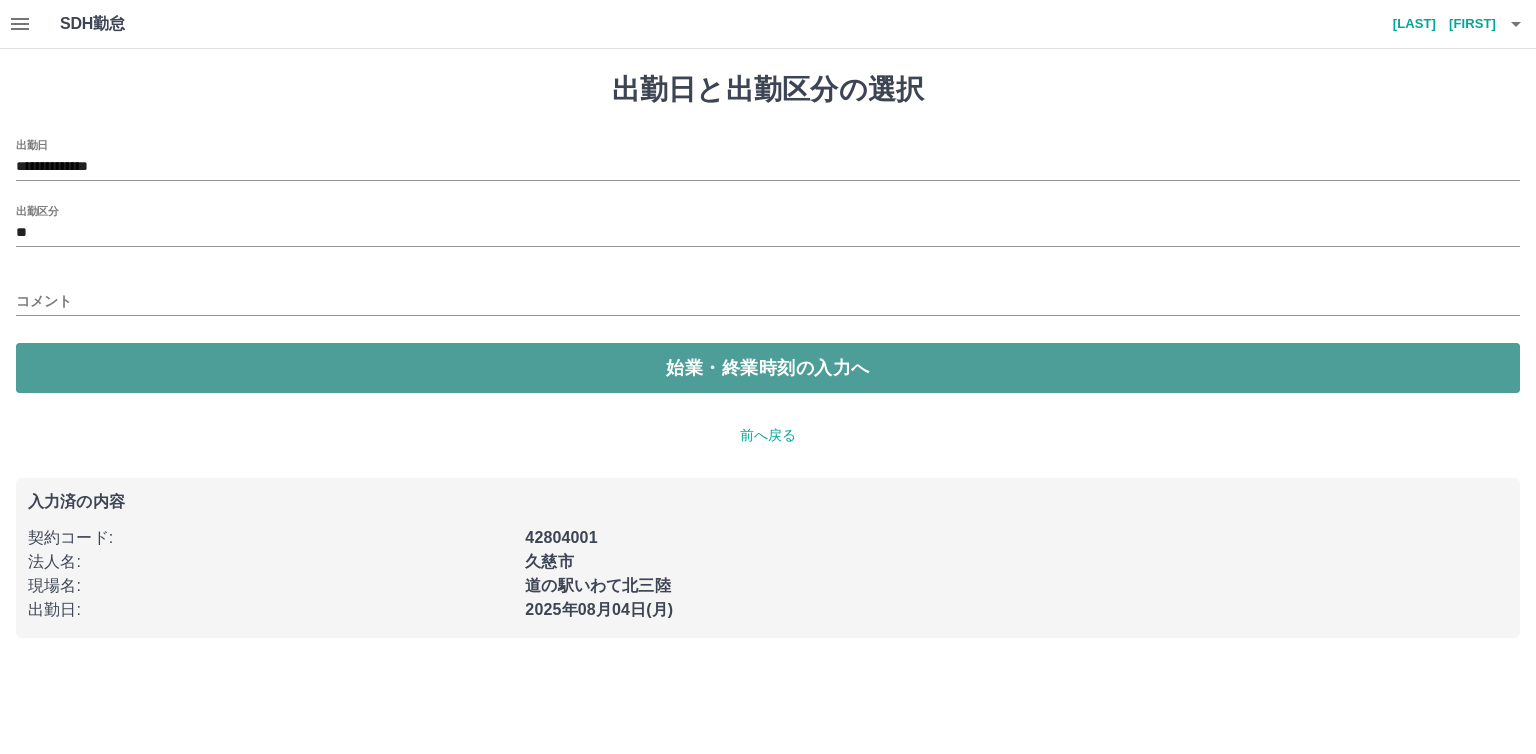 click on "始業・終業時刻の入力へ" at bounding box center (768, 368) 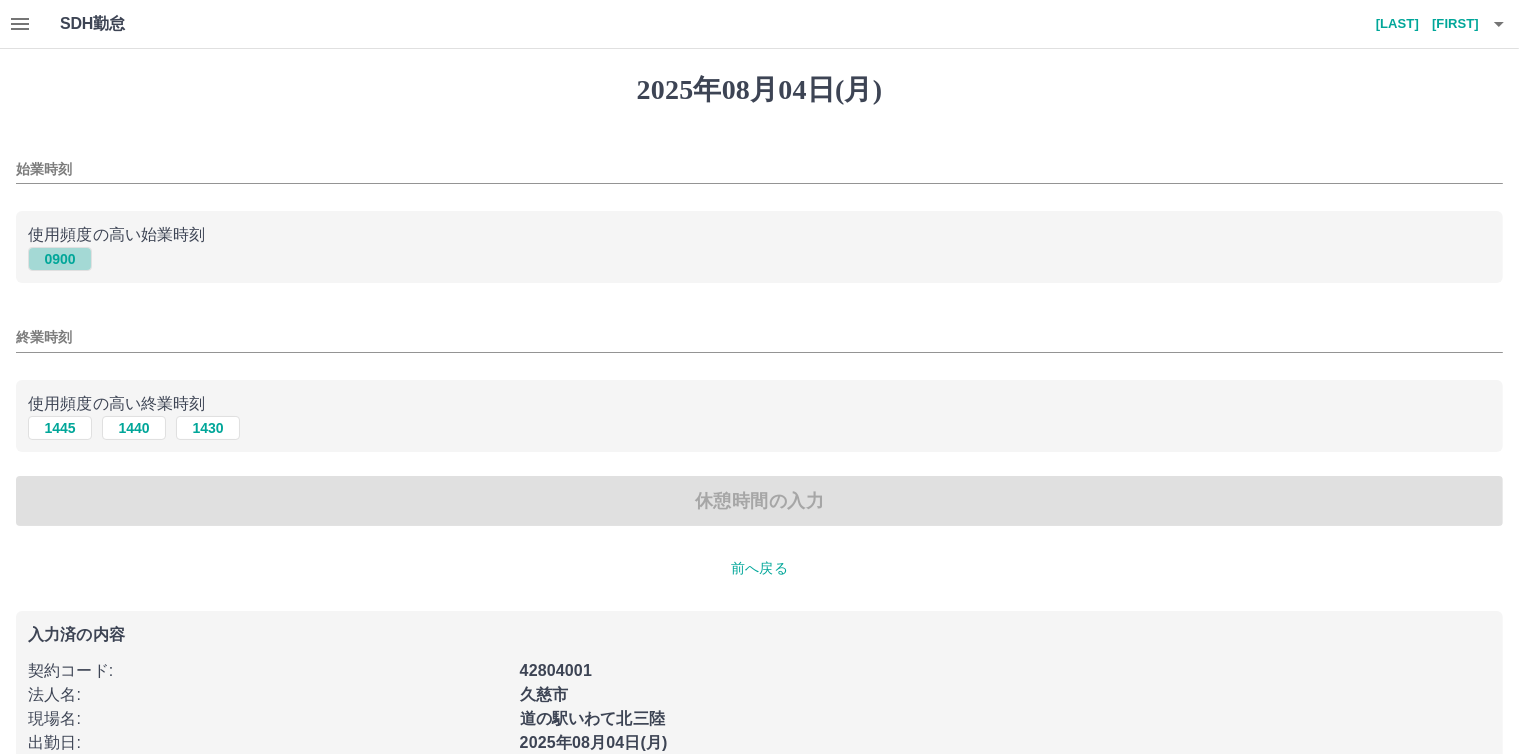 click on "0900" at bounding box center [60, 259] 